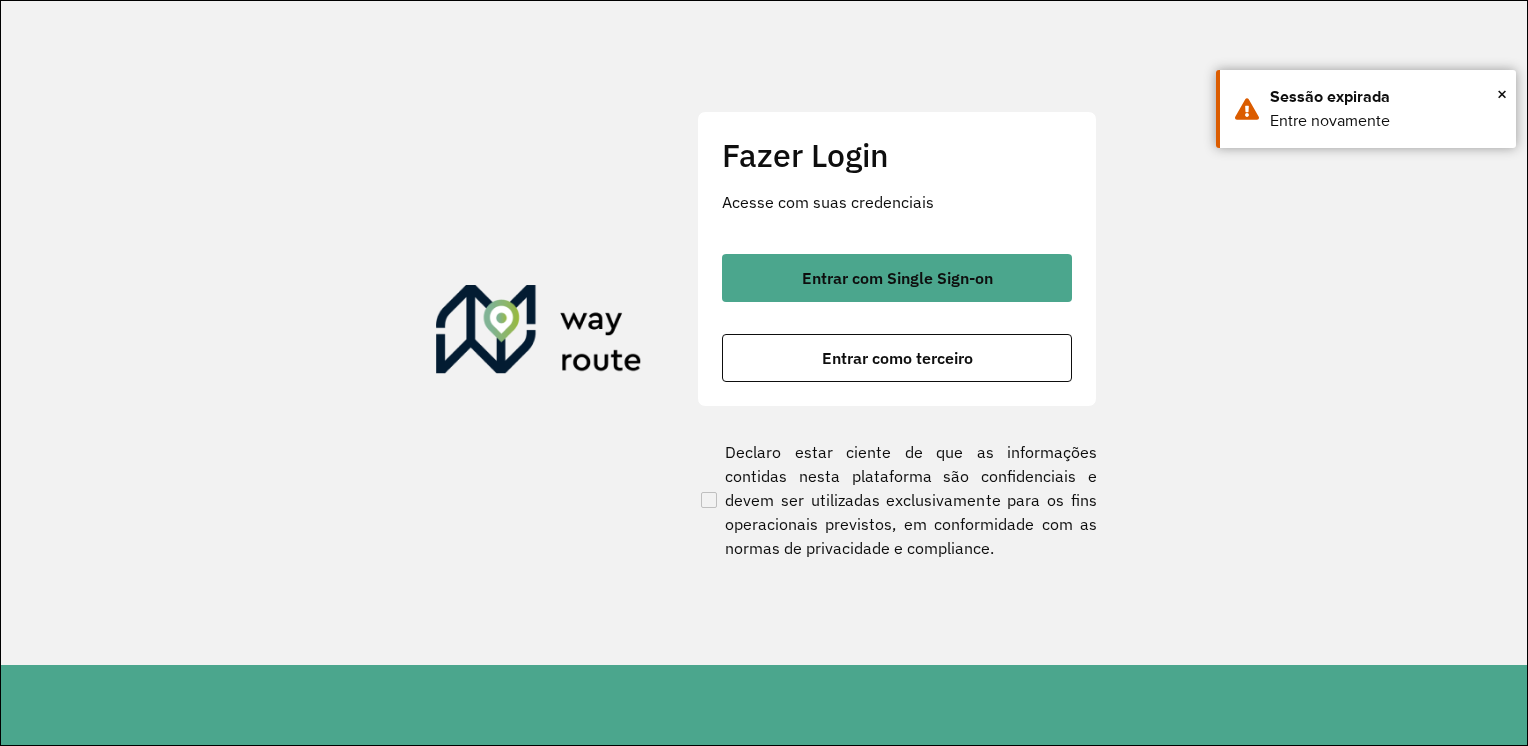 scroll, scrollTop: 0, scrollLeft: 0, axis: both 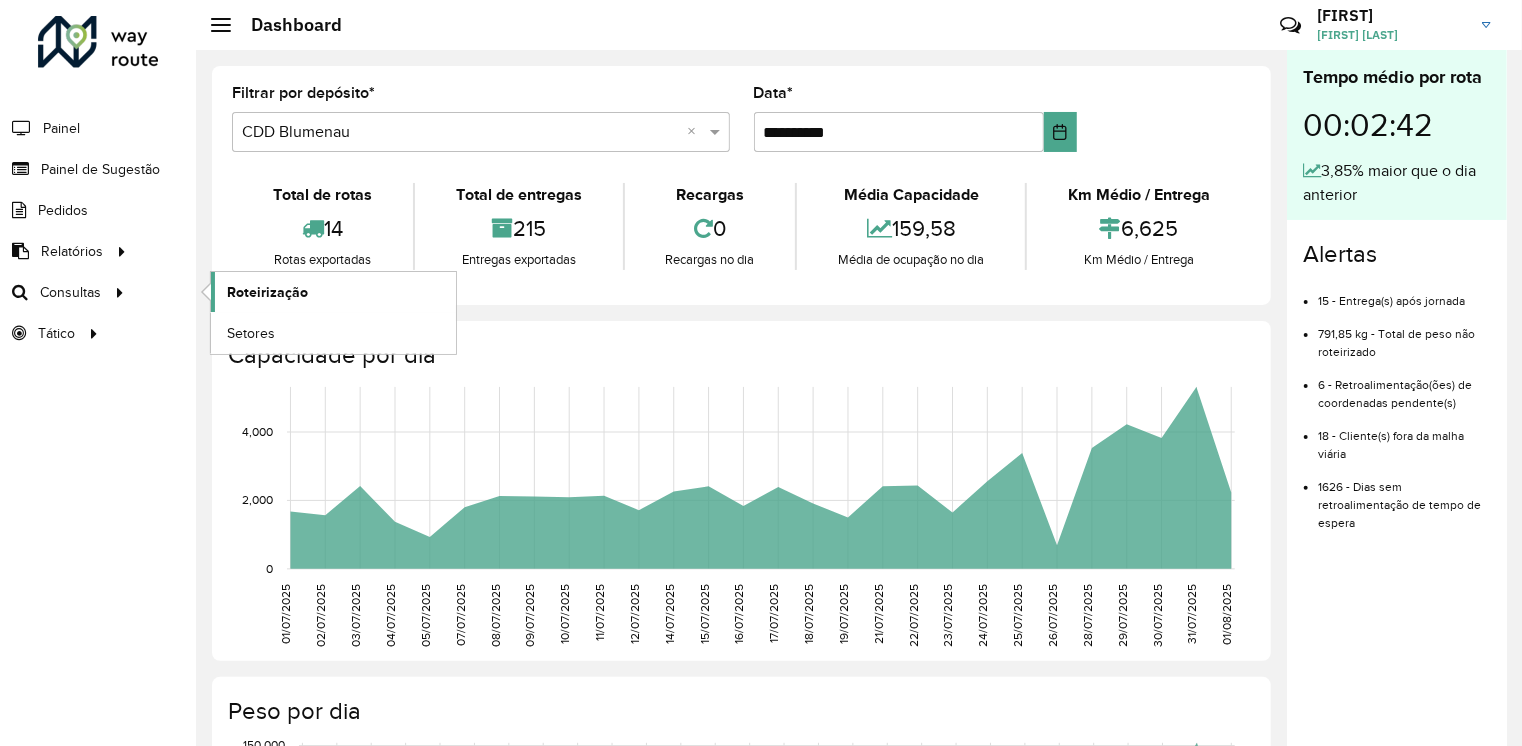 click on "Roteirização" 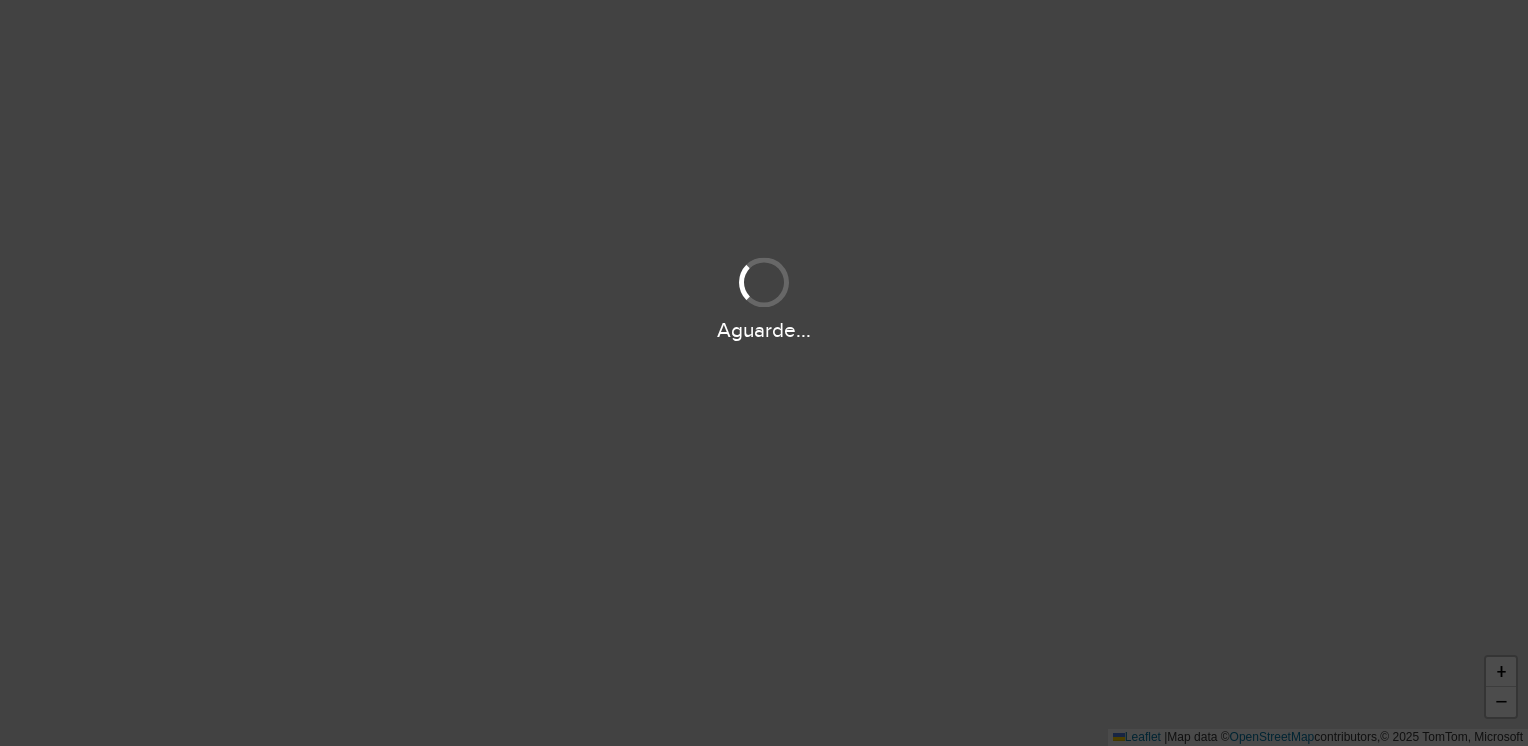 scroll, scrollTop: 0, scrollLeft: 0, axis: both 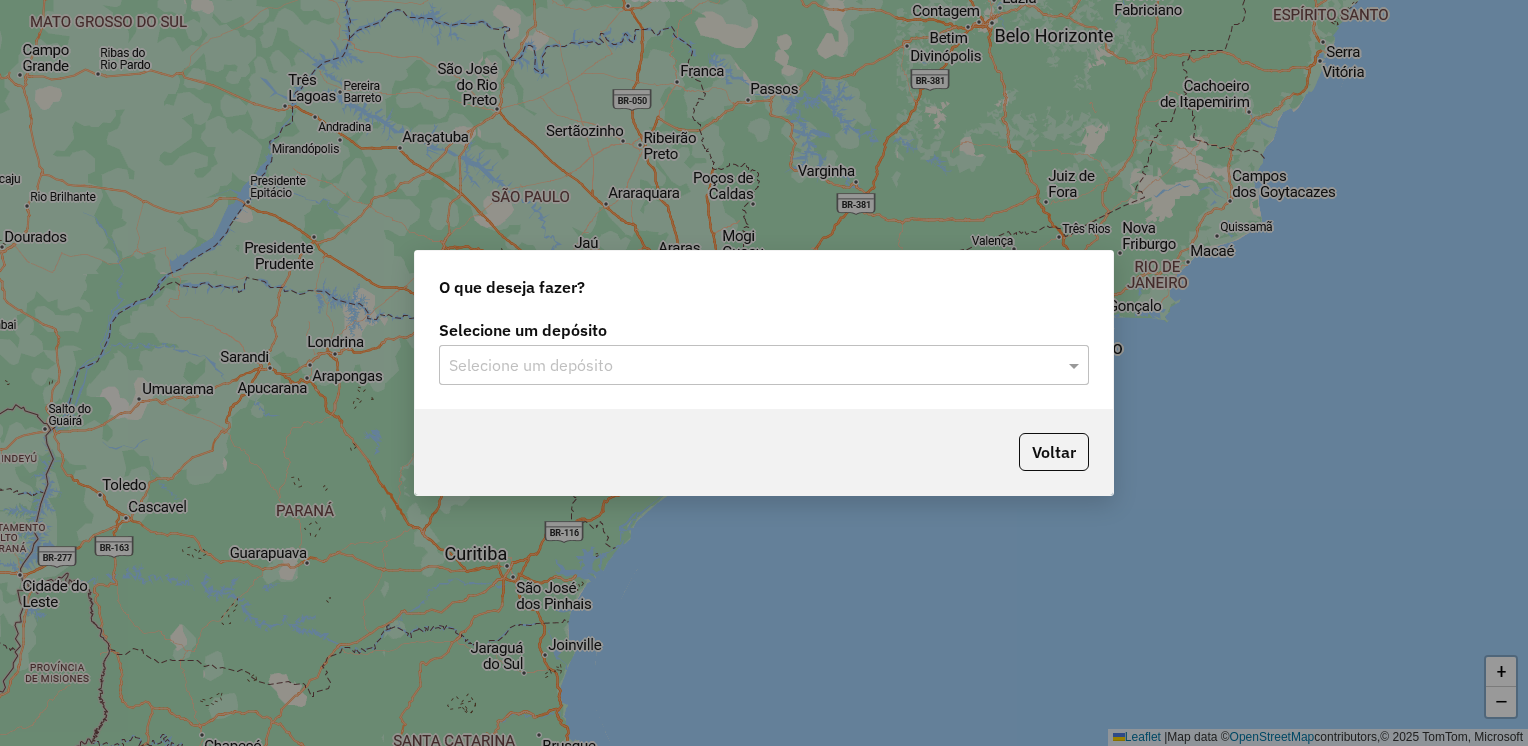 click 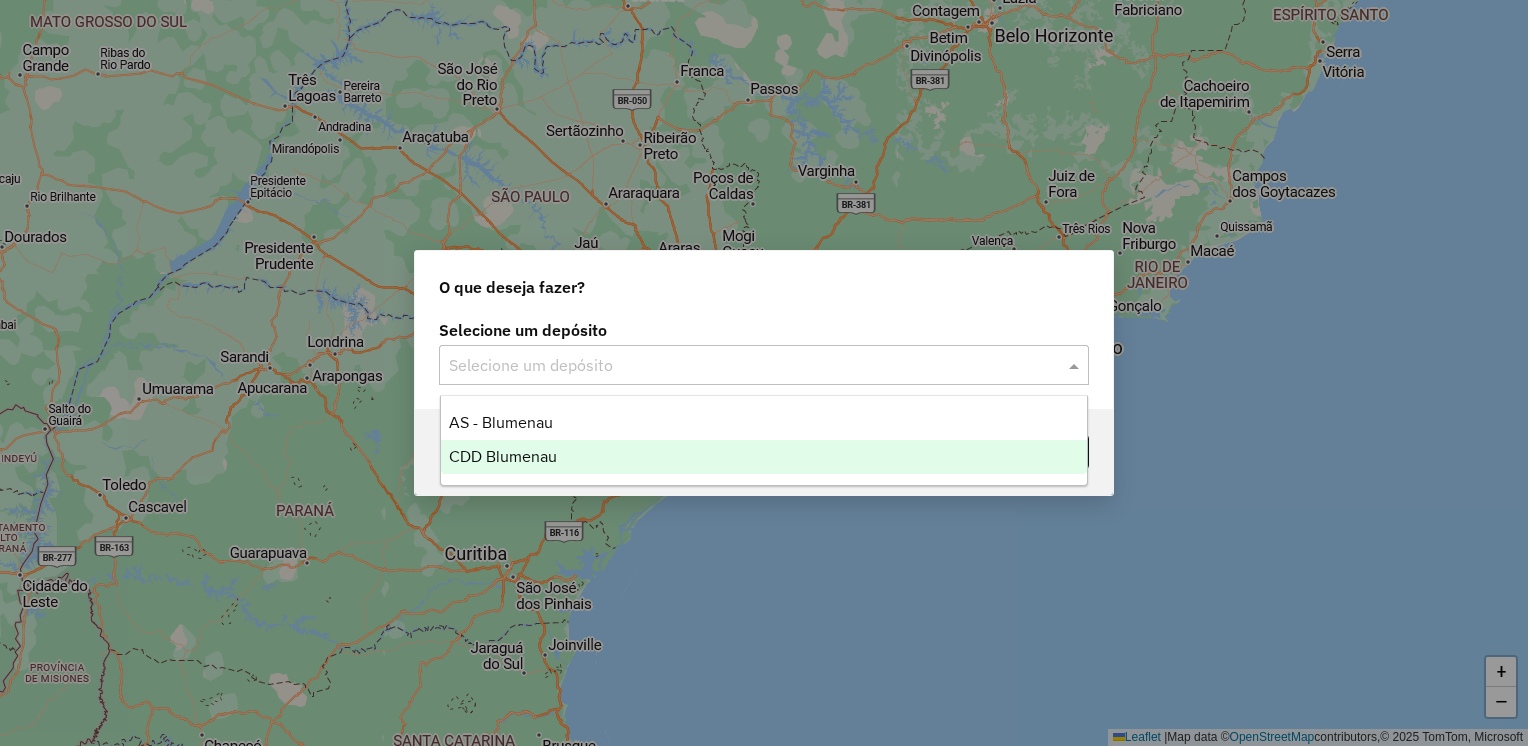 click on "CDD Blumenau" at bounding box center (503, 456) 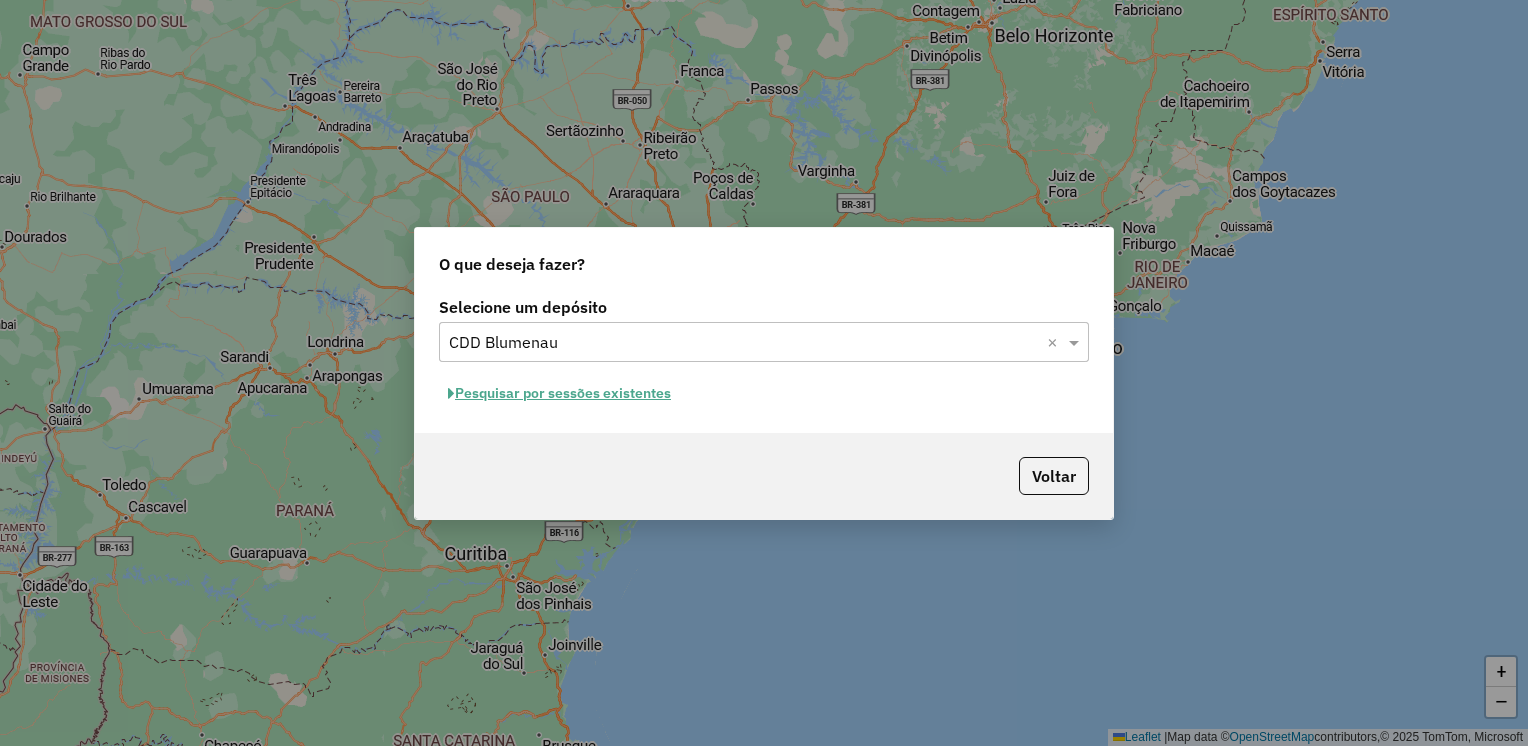 click on "Pesquisar por sessões existentes" 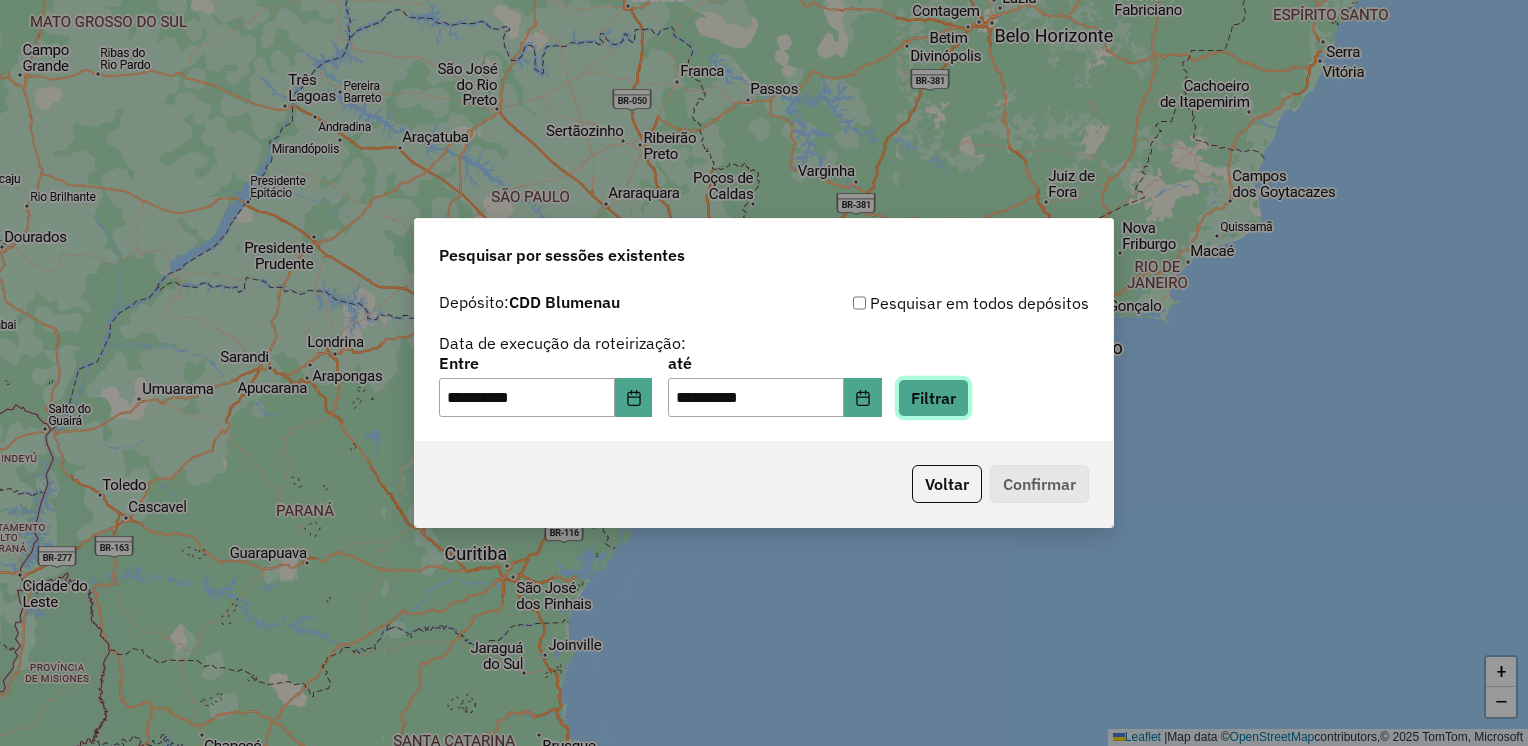 click on "Filtrar" 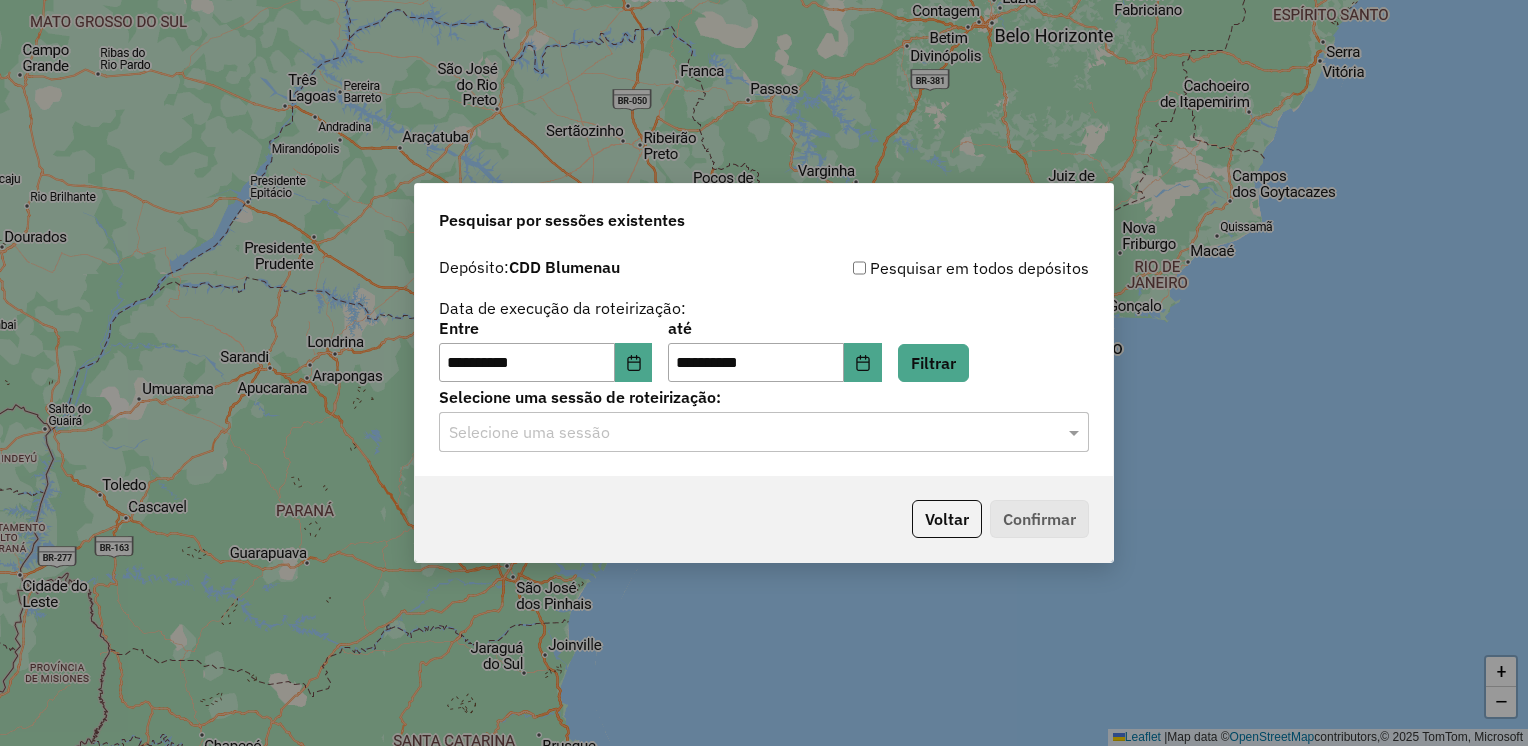 click 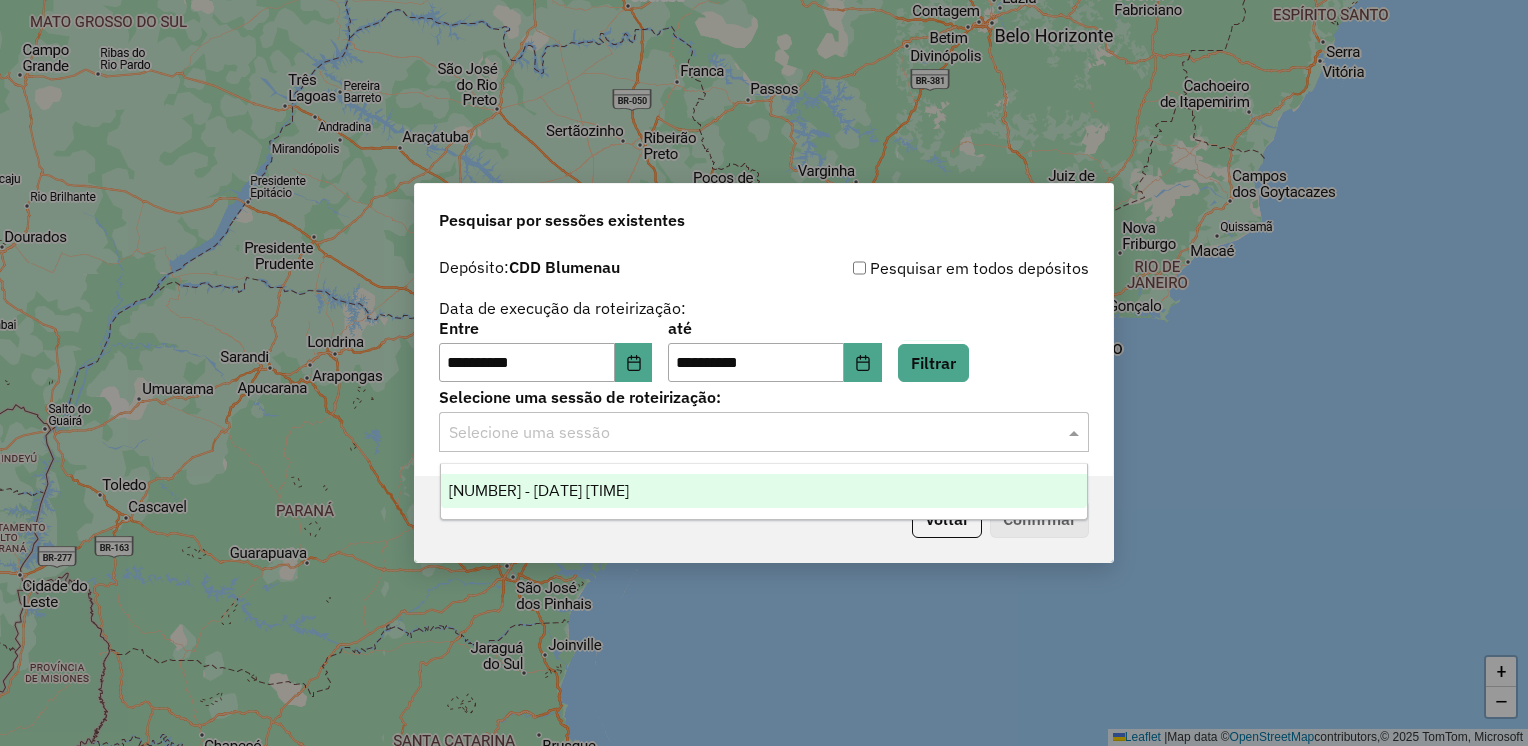 click on "[NUMBER] - [DATE] [TIME]" at bounding box center [764, 491] 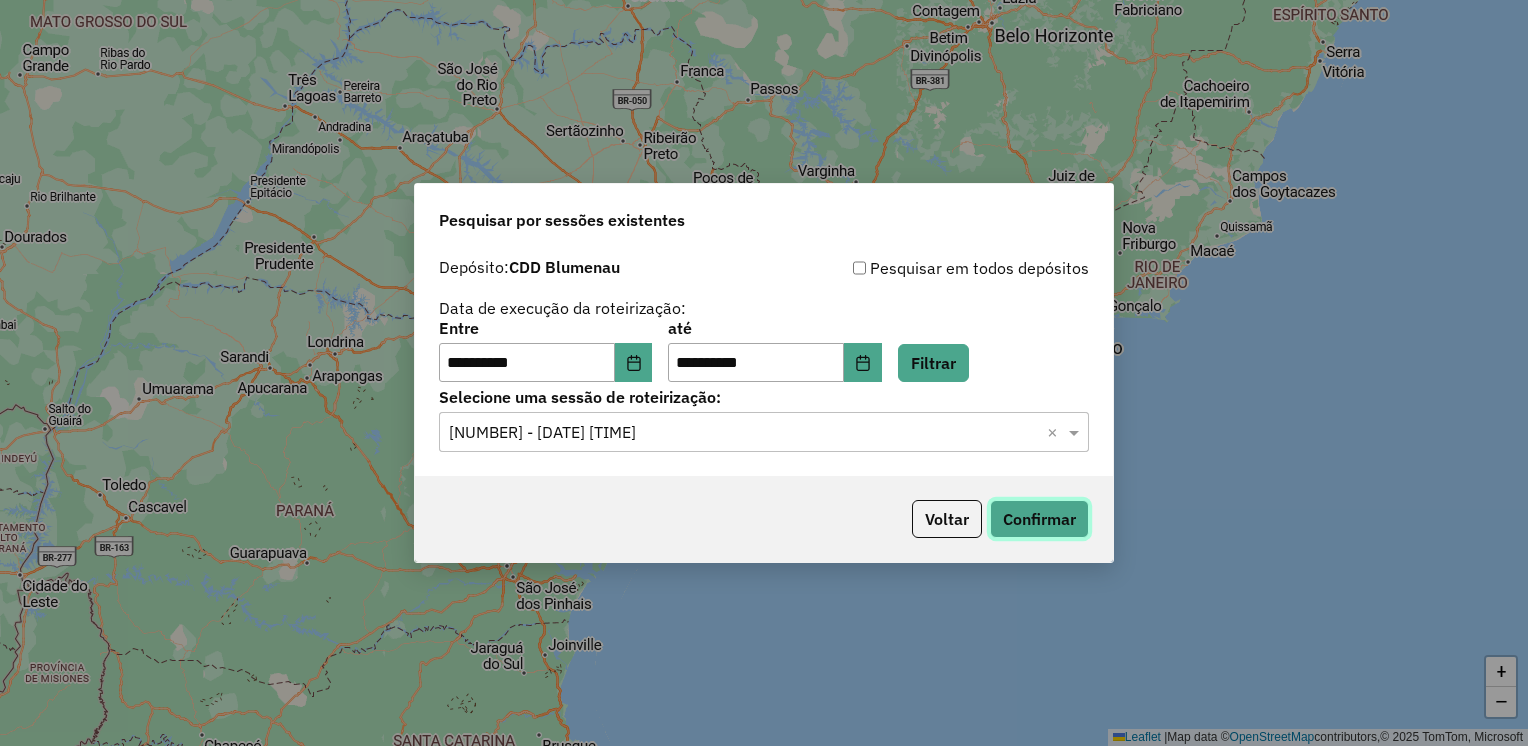 click on "Confirmar" 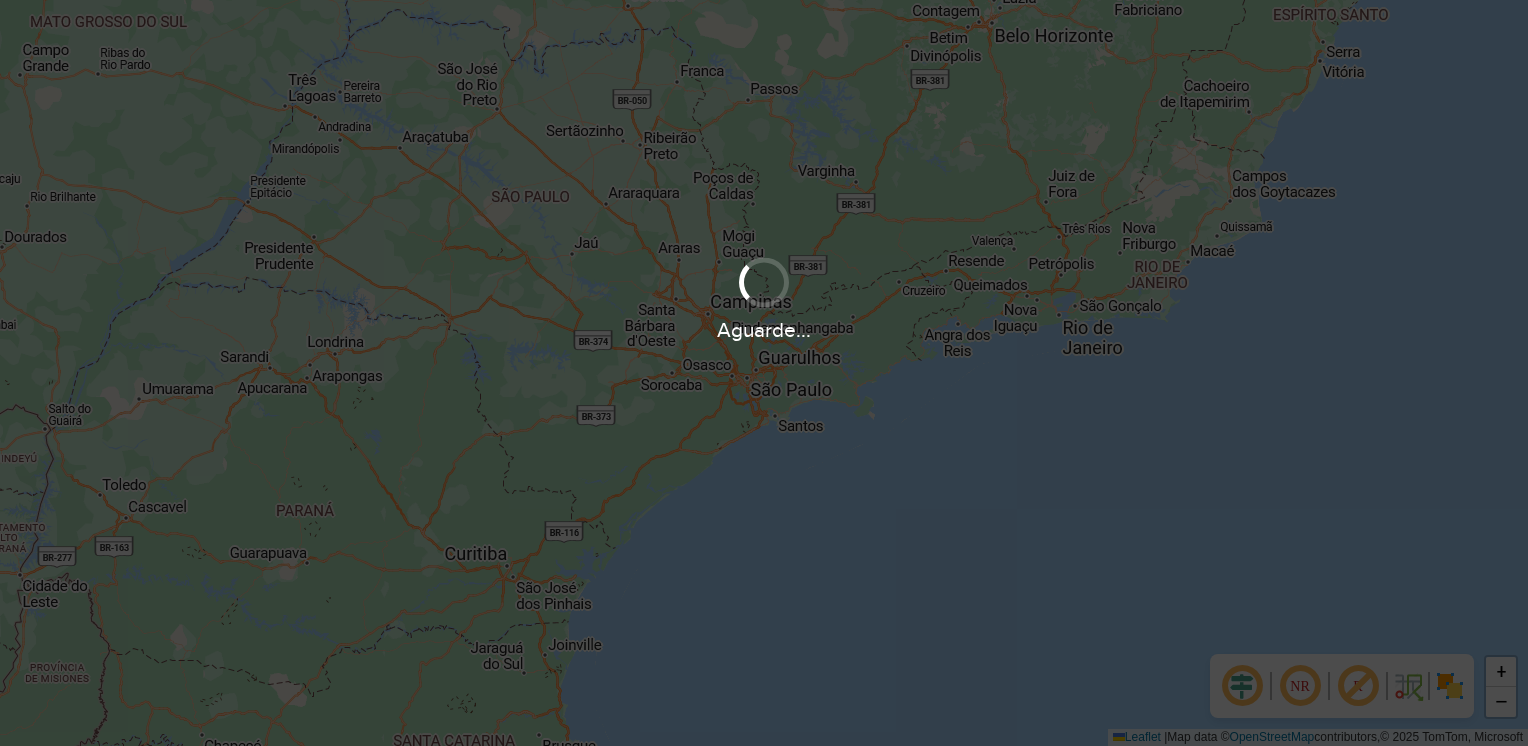 scroll, scrollTop: 0, scrollLeft: 0, axis: both 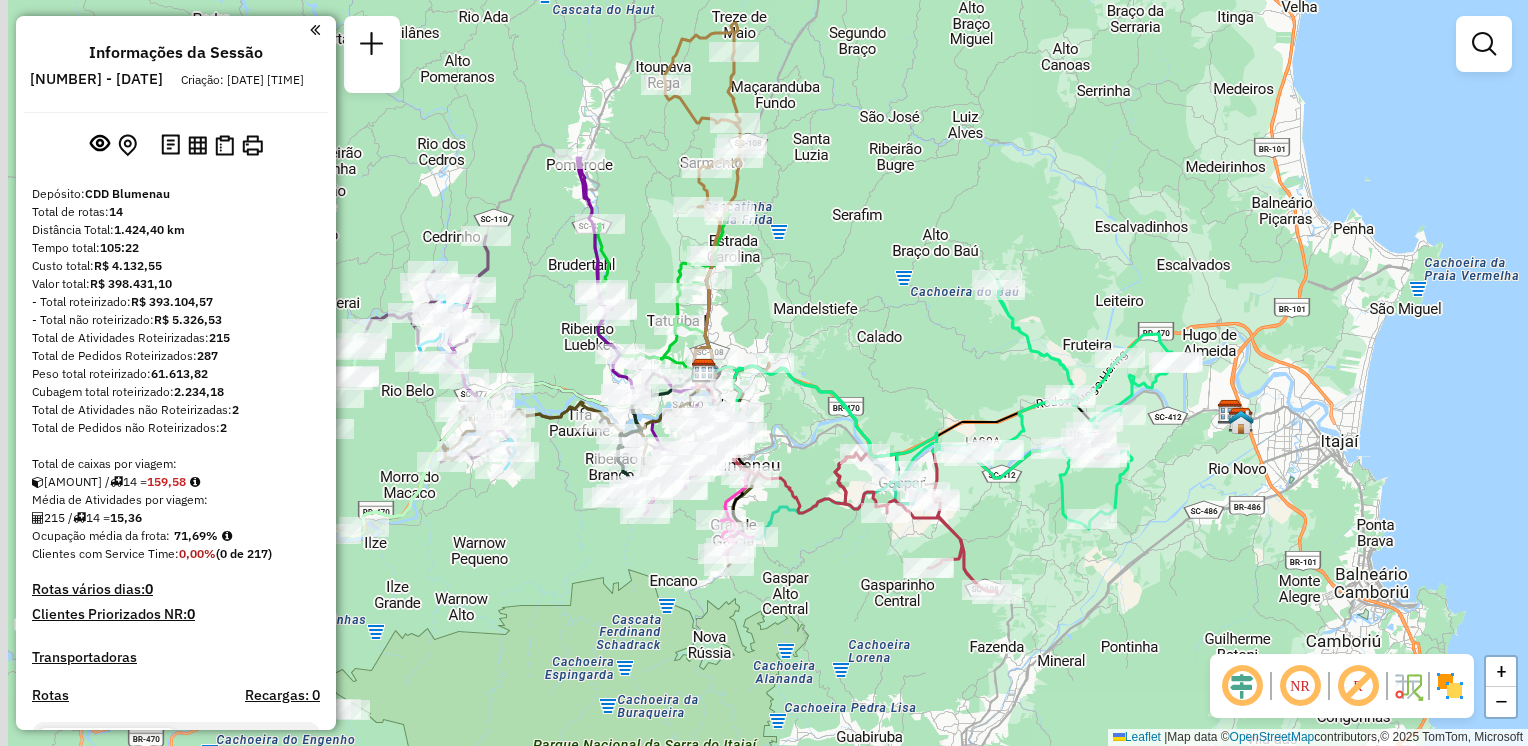 drag, startPoint x: 1144, startPoint y: 566, endPoint x: 1290, endPoint y: 514, distance: 154.98387 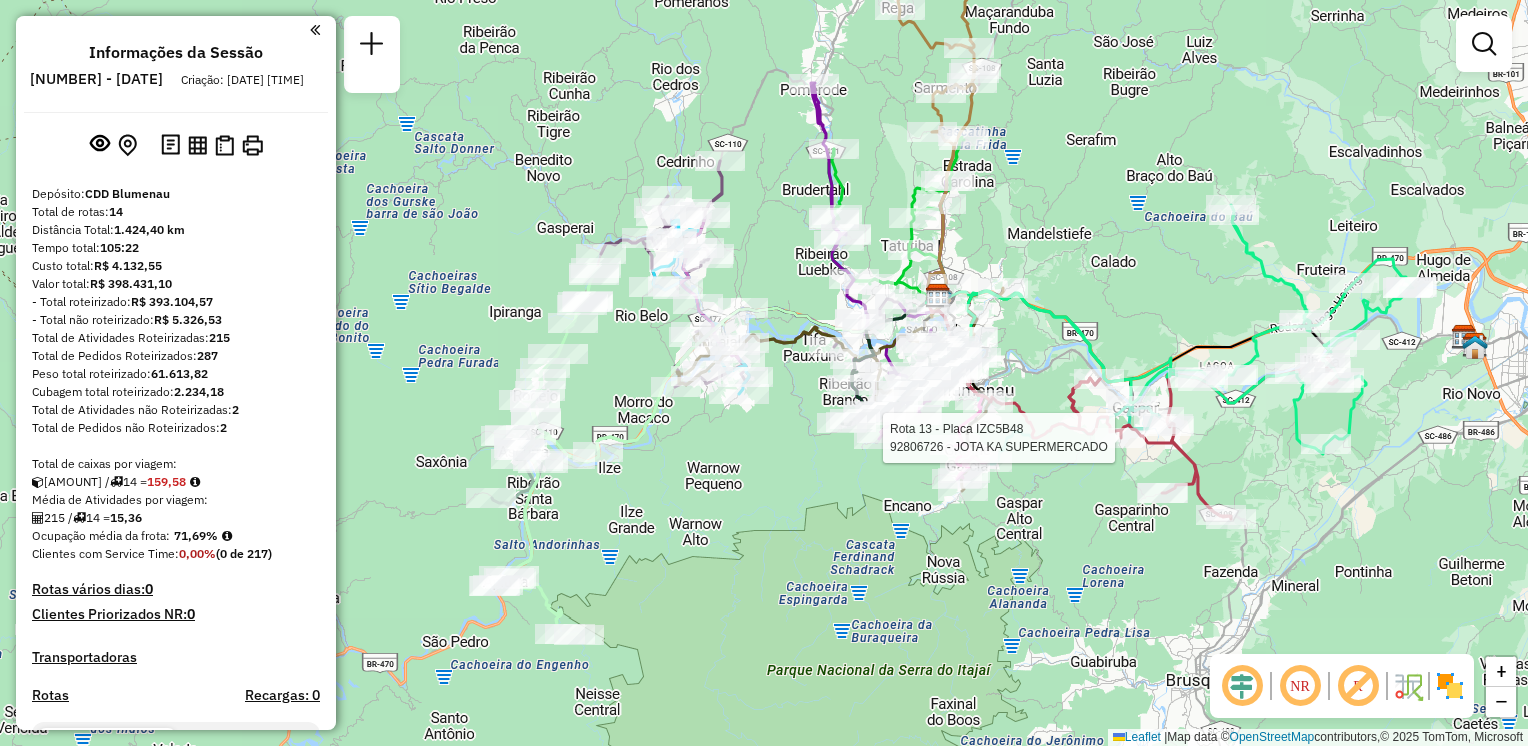select on "**********" 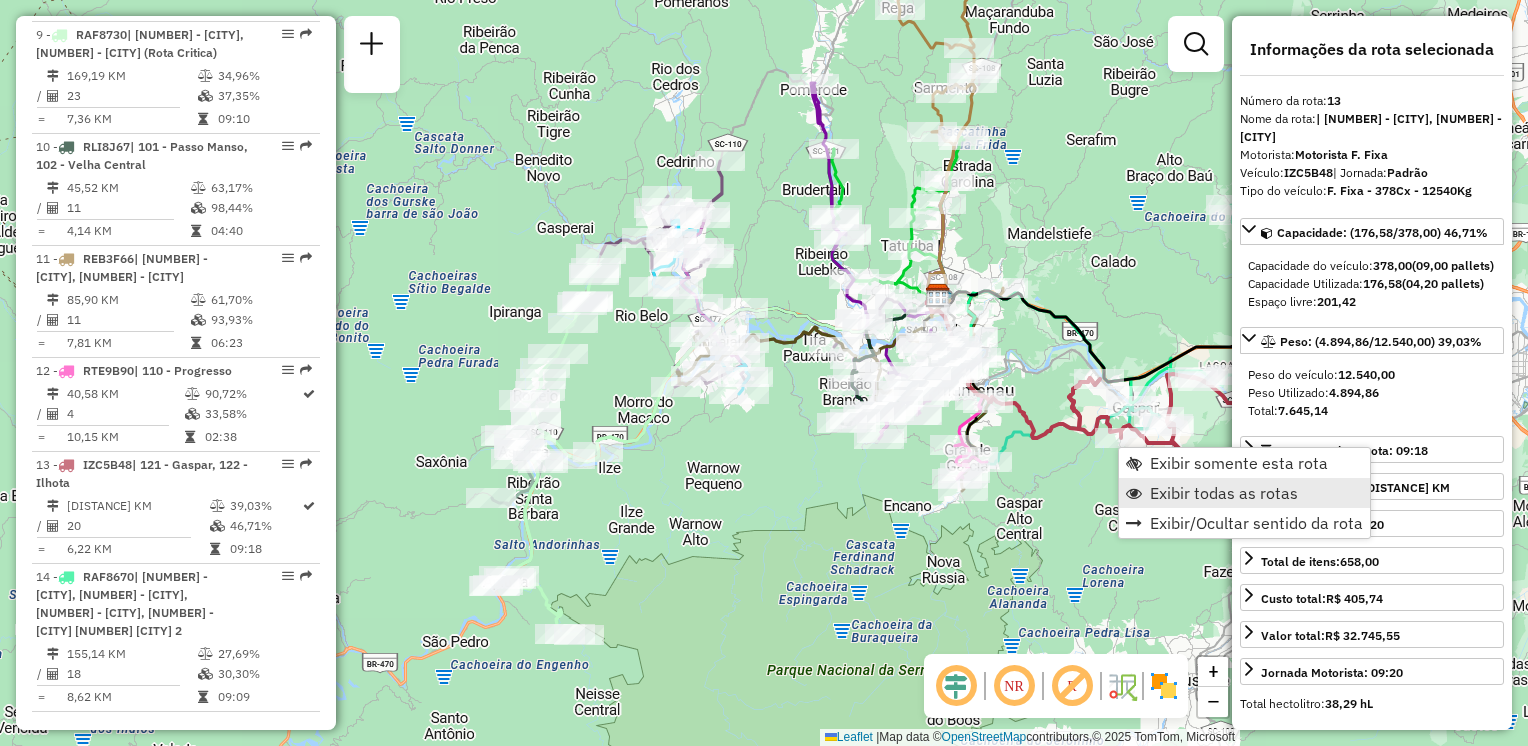 scroll, scrollTop: 2040, scrollLeft: 0, axis: vertical 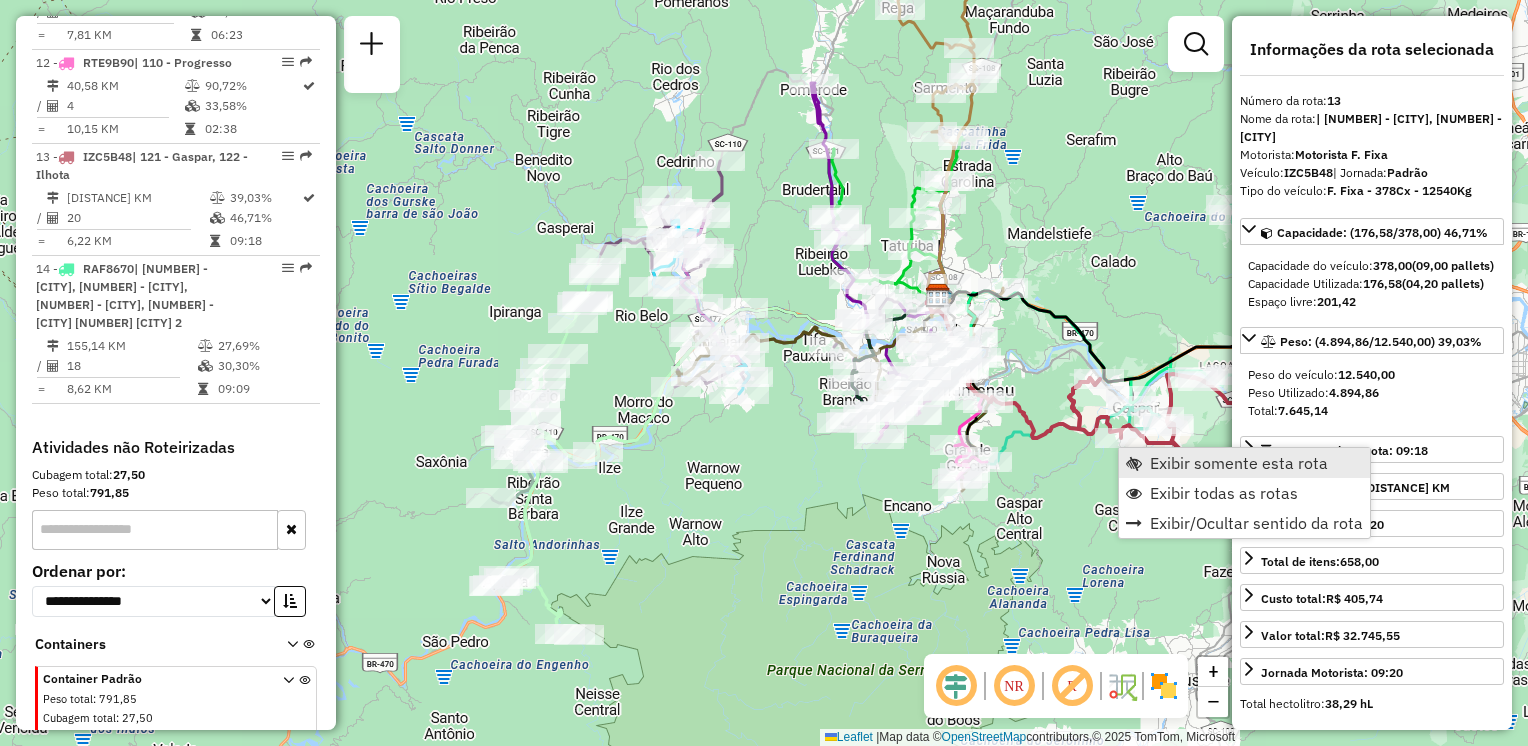 click on "Exibir somente esta rota" at bounding box center (1239, 463) 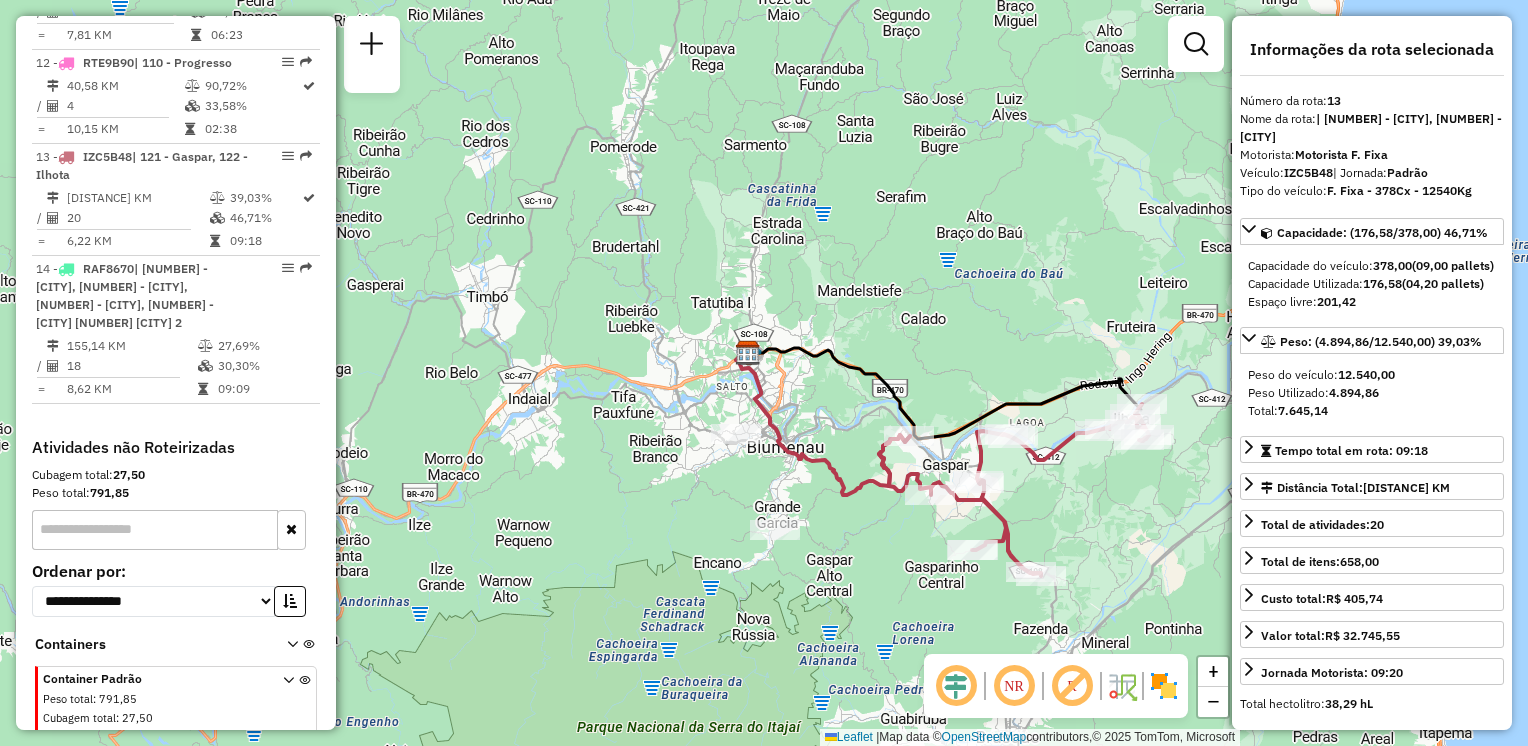 drag, startPoint x: 861, startPoint y: 530, endPoint x: 875, endPoint y: 500, distance: 33.105892 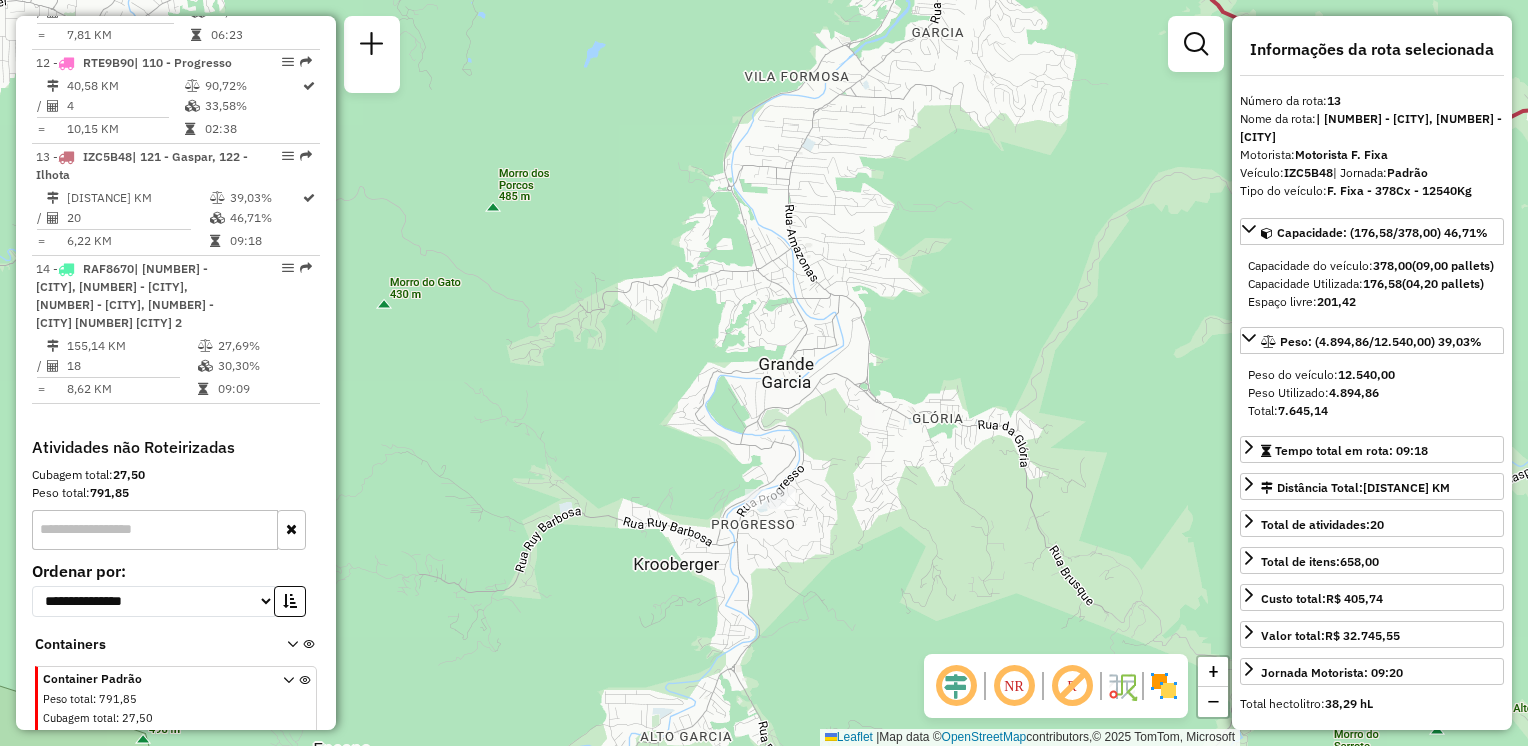 drag, startPoint x: 848, startPoint y: 487, endPoint x: 880, endPoint y: 493, distance: 32.55764 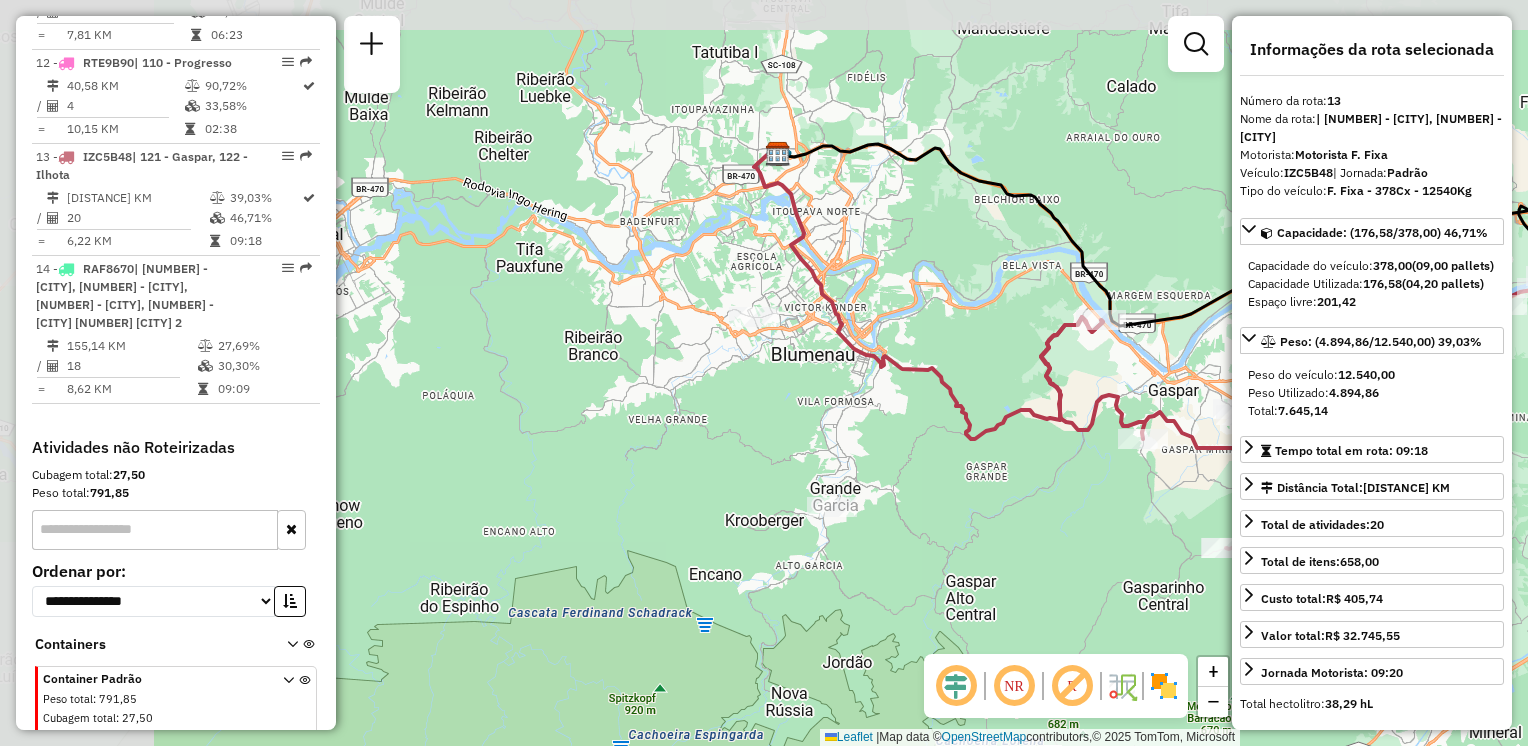 drag, startPoint x: 784, startPoint y: 397, endPoint x: 788, endPoint y: 422, distance: 25.317978 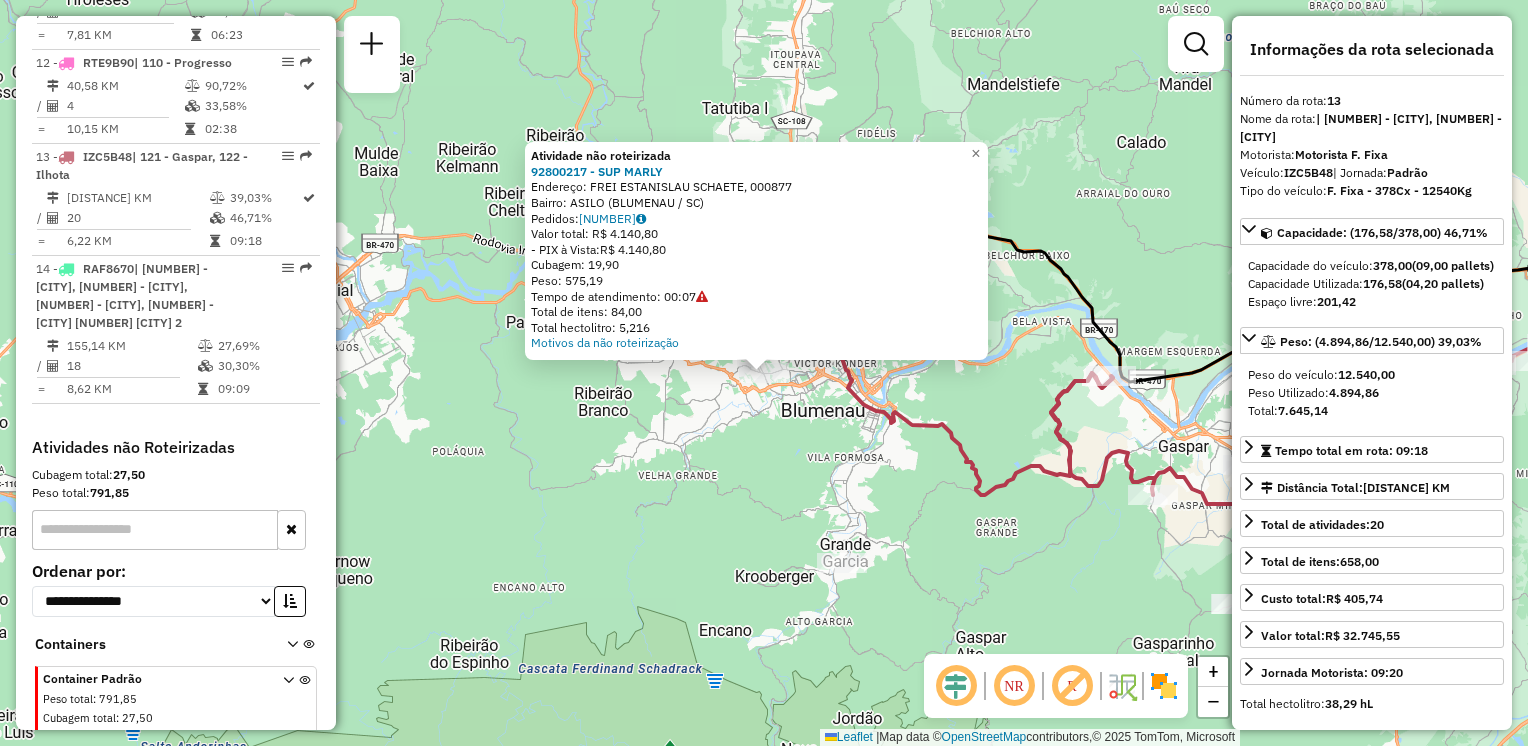 click on "Atividade não roteirizada [PHONE] - [BRAND]  Endereço:  FREI ESTANISLAU SCHAETE, [NUMBER]   Bairro: [NEIGHBORHOOD] ([CITY] / [STATE])   Pedidos:  [NUMBER]   Valor total: [CURRENCY] [AMOUNT]   - PIX à Vista:  [CURRENCY] [AMOUNT]   Cubagem: [CUBAGE]   Peso: [WEIGHT]   Tempo de atendimento: [TIME]   Total de itens: [ITEMS]   Total hectolitro: [HECTOLITER]  Motivos da não roteirização × Janela de atendimento Grade de atendimento Capacidade Transportadoras Veículos Cliente Pedidos  Rotas Selecione os dias de semana para filtrar as janelas de atendimento  Seg   Ter   Qua   Qui   Sex   Sáb   Dom  Informe o período da janela de atendimento: De: Até:  Filtrar exatamente a janela do cliente  Considerar janela de atendimento padrão  Selecione os dias de semana para filtrar as grades de atendimento  Seg   Ter   Qua   Qui   Sex   Sáb   Dom   Considerar clientes sem dia de atendimento cadastrado  Clientes fora do dia de atendimento selecionado Filtrar as atividades entre os valores definidos abaixo:  Peso mínimo:   Peso máximo:   Cubagem mínima:  +" 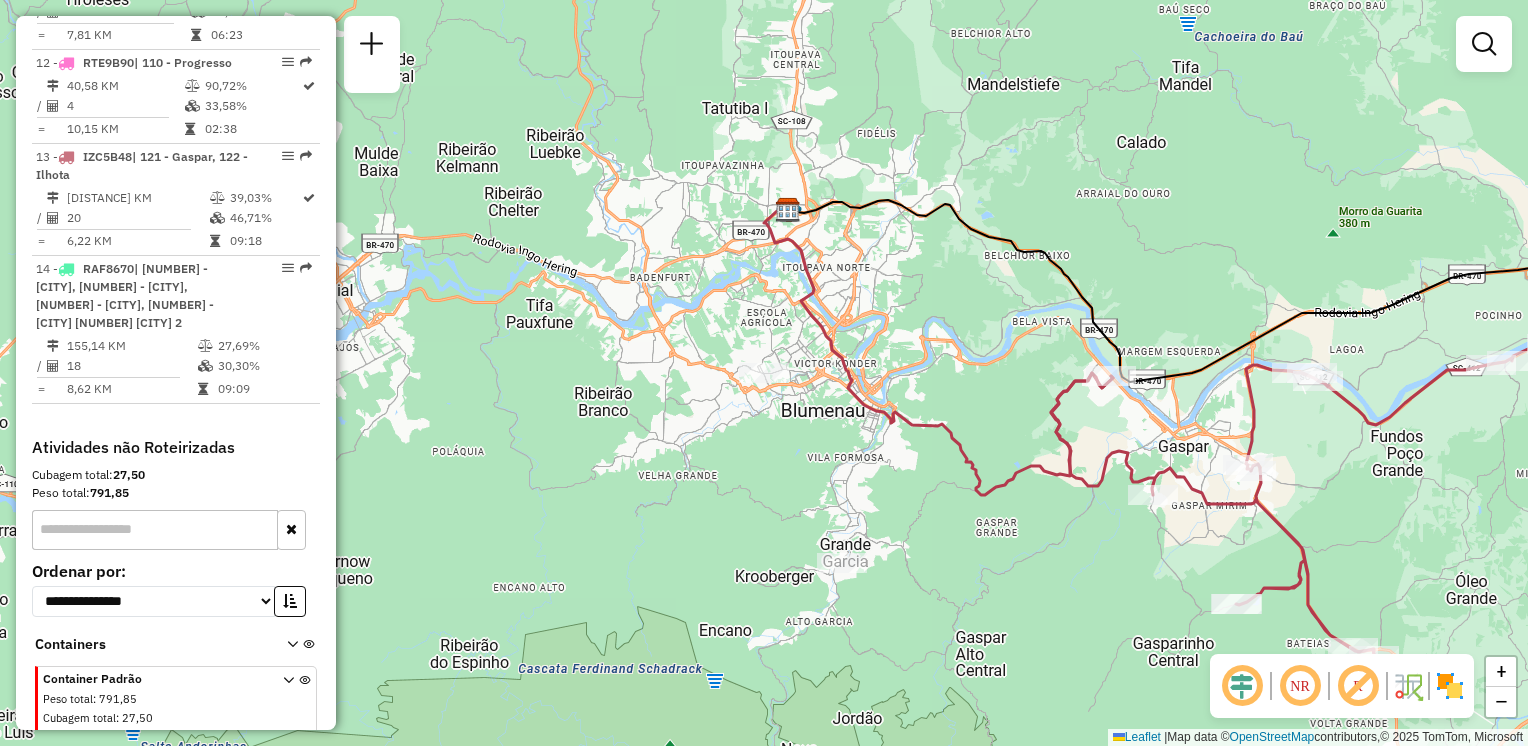 drag, startPoint x: 737, startPoint y: 494, endPoint x: 717, endPoint y: 426, distance: 70.88018 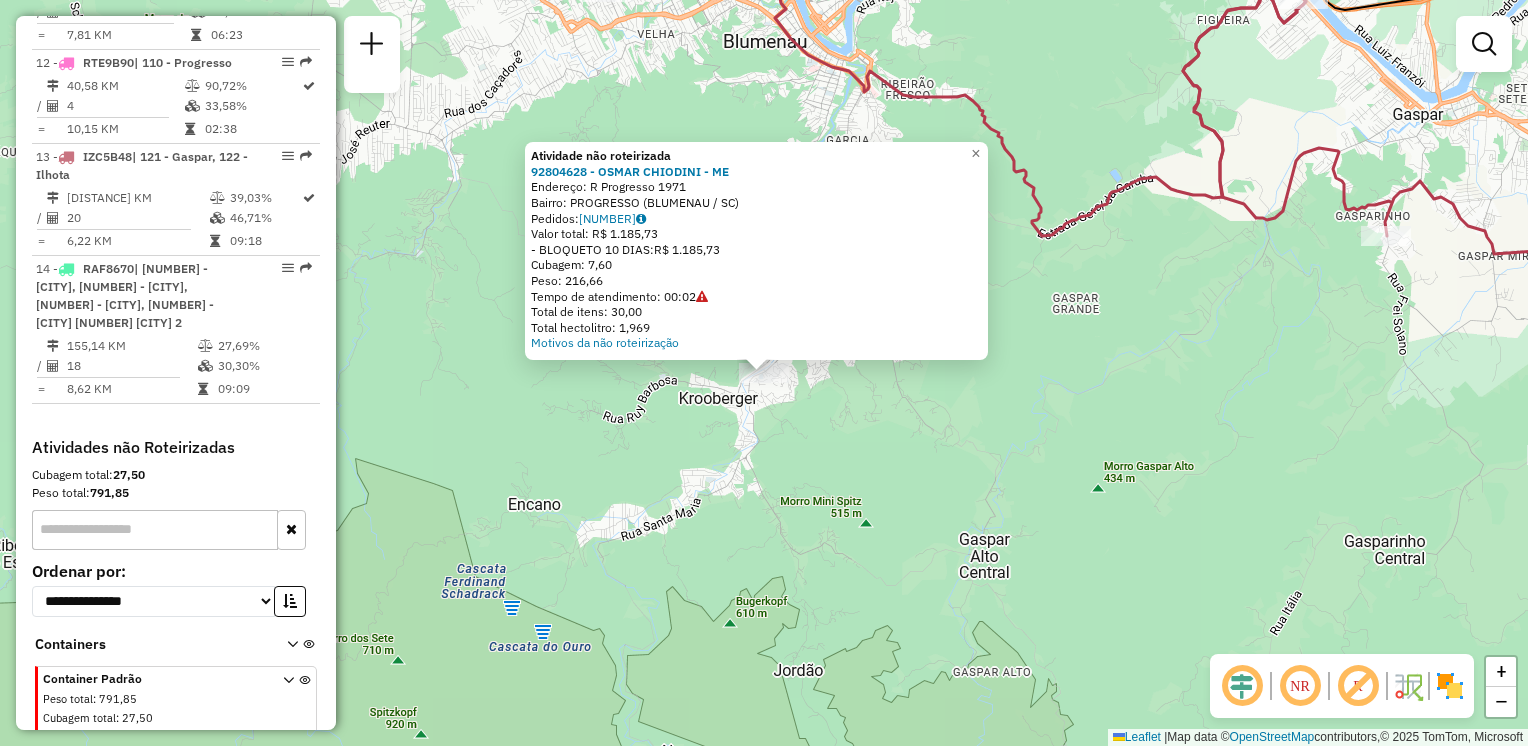 click on "Atividade não roteirizada [PHONE] - [FIRST] [LAST]  Endereço: R   Progresso                     [NUMBER]   Bairro: [NEIGHBORHOOD] ([CITY] / [STATE])   Pedidos:  [NUMBER]   Valor total: [CURRENCY] [AMOUNT]   - BLOQUETO 10 DIAS:  [CURRENCY] [AMOUNT]   Cubagem: [CUBAGE]   Peso: [WEIGHT]   Tempo de atendimento: [TIME]   Total de itens: [ITEMS]   Total hectolitro: [HECTOLITER]  Motivos da não roteirização × Janela de atendimento Grade de atendimento Capacidade Transportadoras Veículos Cliente Pedidos  Rotas Selecione os dias de semana para filtrar as janelas de atendimento  Seg   Ter   Qua   Qui   Sex   Sáb   Dom  Informe o período da janela de atendimento: De: Até:  Filtrar exatamente a janela do cliente  Considerar janela de atendimento padrão  Selecione os dias de semana para filtrar as grades de atendimento  Seg   Ter   Qua   Qui   Sex   Sáb   Dom   Considerar clientes sem dia de atendimento cadastrado  Clientes fora do dia de atendimento selecionado Filtrar as atividades entre os valores definidos abaixo:  Peso mínimo:   De:   Até:" 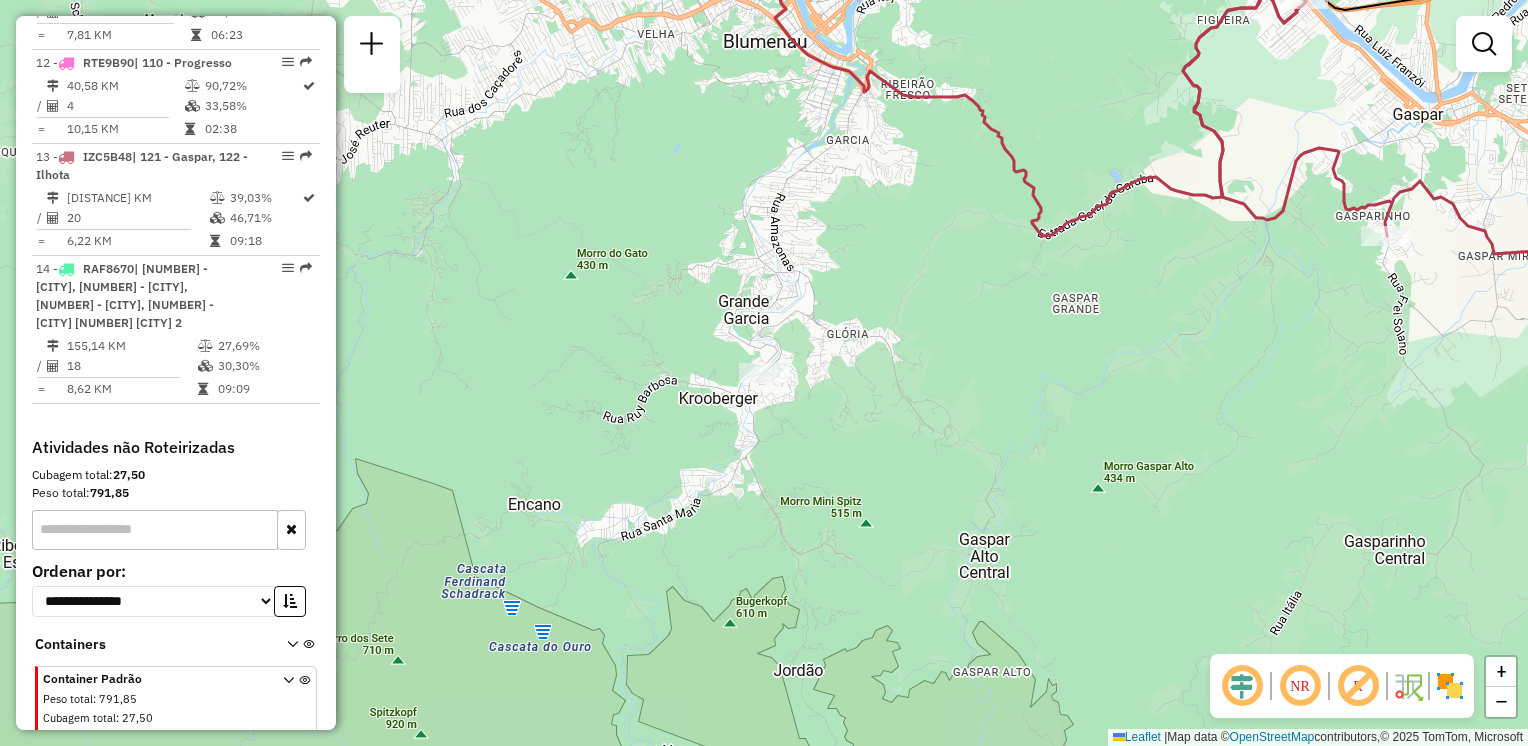 drag, startPoint x: 828, startPoint y: 478, endPoint x: 832, endPoint y: 492, distance: 14.56022 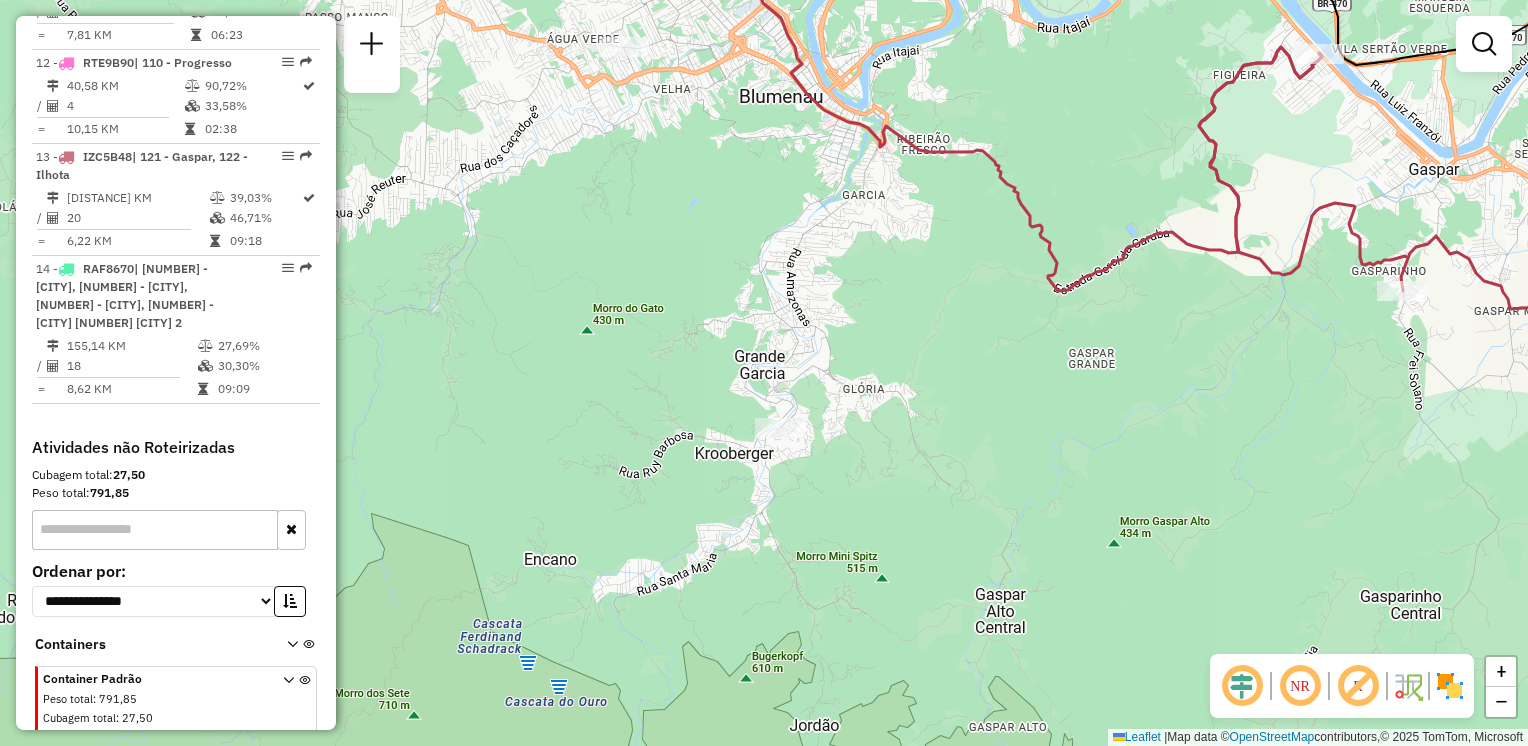 click on "Janela de atendimento Grade de atendimento Capacidade Transportadoras Veículos Cliente Pedidos  Rotas Selecione os dias de semana para filtrar as janelas de atendimento  Seg   Ter   Qua   Qui   Sex   Sáb   Dom  Informe o período da janela de atendimento: De: Até:  Filtrar exatamente a janela do cliente  Considerar janela de atendimento padrão  Selecione os dias de semana para filtrar as grades de atendimento  Seg   Ter   Qua   Qui   Sex   Sáb   Dom   Considerar clientes sem dia de atendimento cadastrado  Clientes fora do dia de atendimento selecionado Filtrar as atividades entre os valores definidos abaixo:  Peso mínimo:   Peso máximo:   Cubagem mínima:   Cubagem máxima:   De:   Até:  Filtrar as atividades entre o tempo de atendimento definido abaixo:  De:   Até:   Considerar capacidade total dos clientes não roteirizados Transportadora: Selecione um ou mais itens Tipo de veículo: Selecione um ou mais itens Veículo: Selecione um ou mais itens Motorista: Selecione um ou mais itens Nome: Rótulo:" 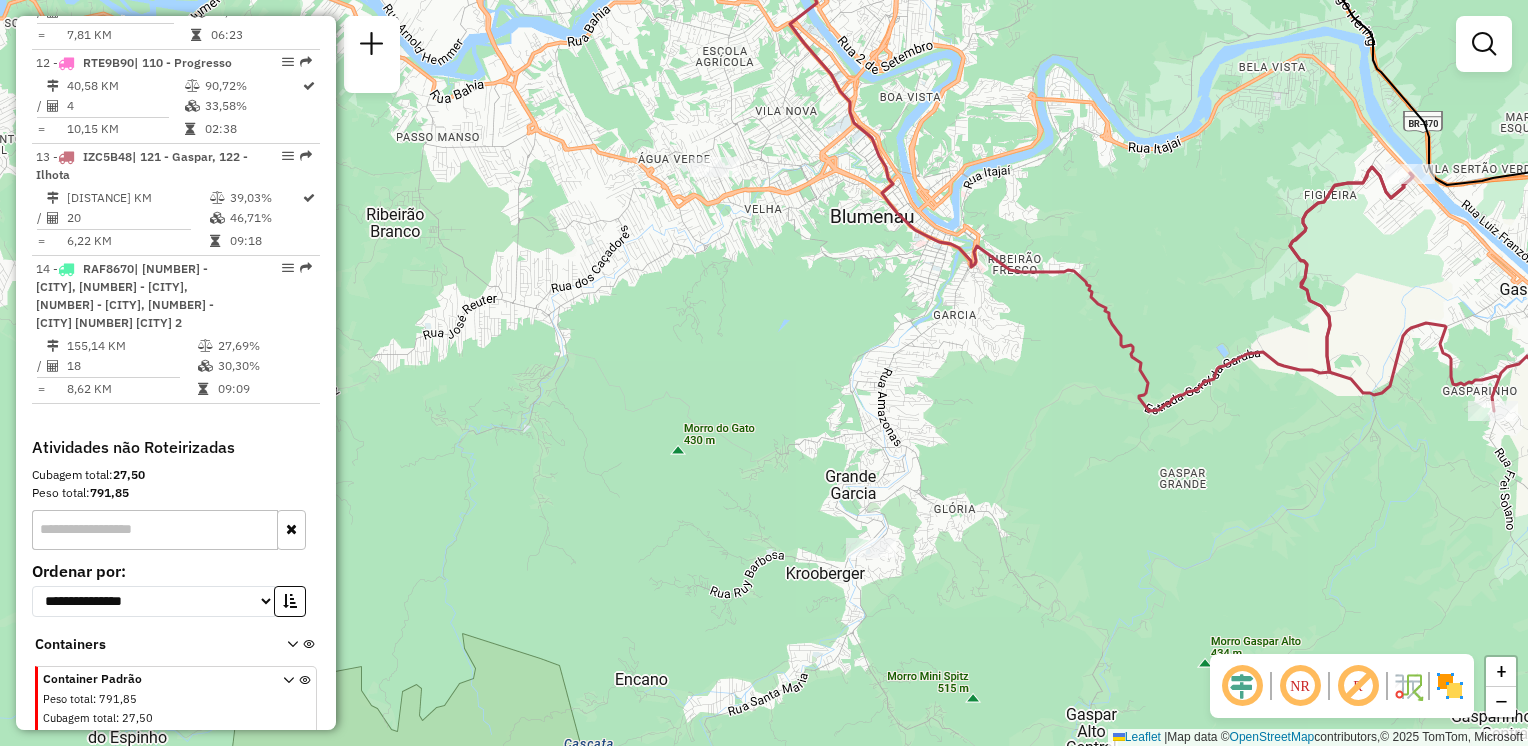 drag, startPoint x: 912, startPoint y: 374, endPoint x: 948, endPoint y: 416, distance: 55.31727 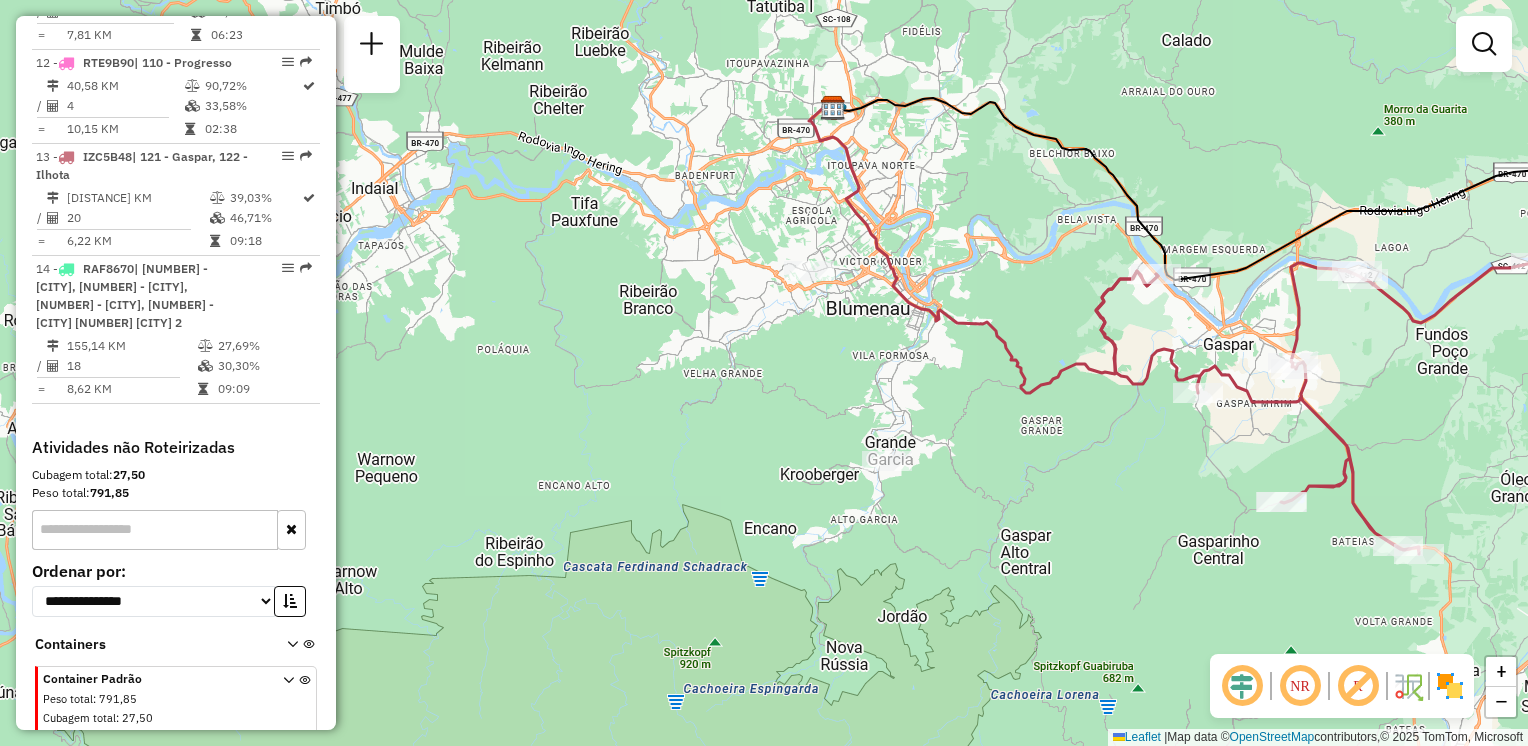 drag, startPoint x: 796, startPoint y: 369, endPoint x: 751, endPoint y: 379, distance: 46.09772 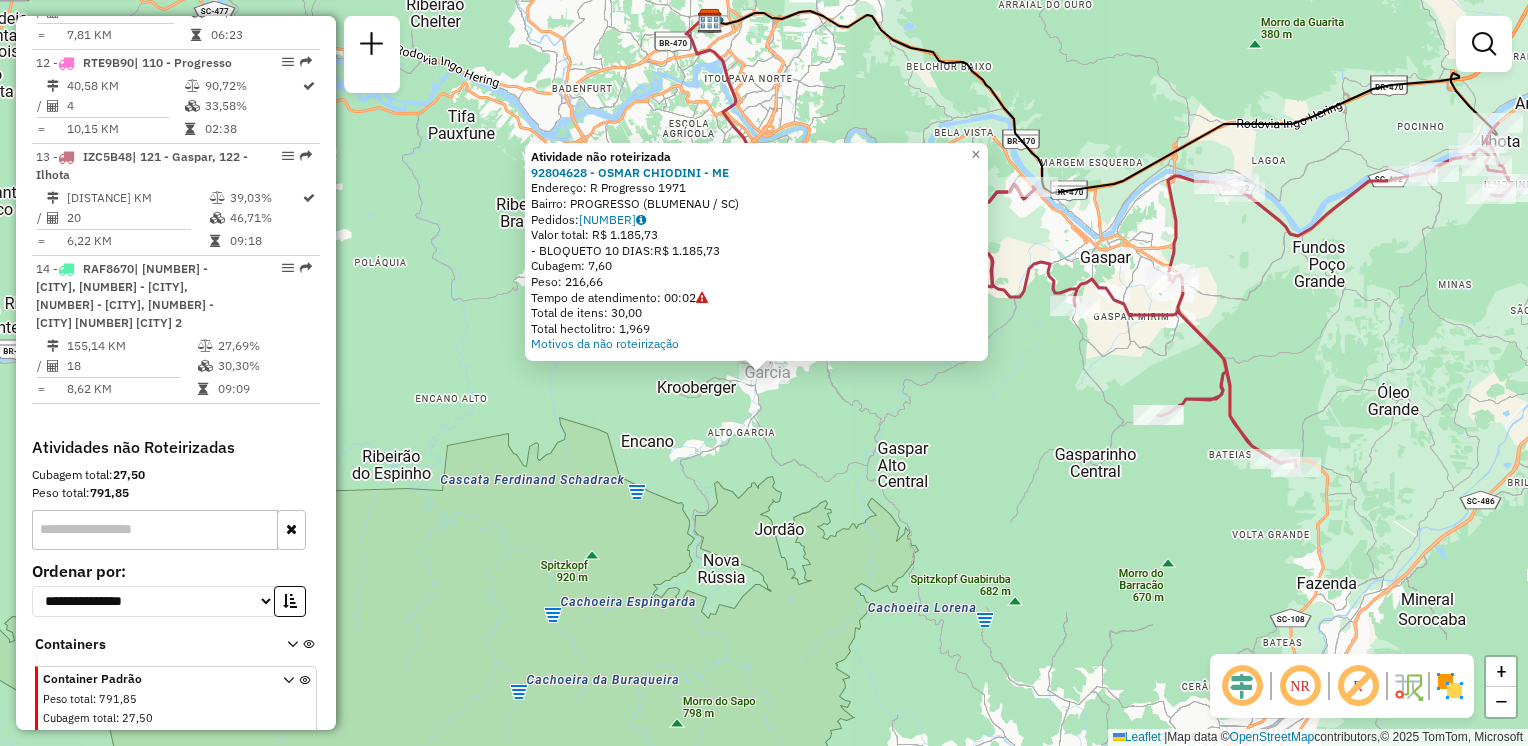 click on "Atividade não roteirizada [PHONE] - [FIRST] [LAST]  Endereço: R   Progresso                     [NUMBER]   Bairro: [NEIGHBORHOOD] ([CITY] / [STATE])   Pedidos:  [NUMBER]   Valor total: [CURRENCY] [AMOUNT]   - BLOQUETO 10 DIAS:  [CURRENCY] [AMOUNT]   Cubagem: [CUBAGE]   Peso: [WEIGHT]   Tempo de atendimento: [TIME]   Total de itens: [ITEMS]   Total hectolitro: [HECTOLITER]  Motivos da não roteirização × Janela de atendimento Grade de atendimento Capacidade Transportadoras Veículos Cliente Pedidos  Rotas Selecione os dias de semana para filtrar as janelas de atendimento  Seg   Ter   Qua   Qui   Sex   Sáb   Dom  Informe o período da janela de atendimento: De: Até:  Filtrar exatamente a janela do cliente  Considerar janela de atendimento padrão  Selecione os dias de semana para filtrar as grades de atendimento  Seg   Ter   Qua   Qui   Sex   Sáb   Dom   Considerar clientes sem dia de atendimento cadastrado  Clientes fora do dia de atendimento selecionado Filtrar as atividades entre os valores definidos abaixo:  Peso mínimo:   De:   Até:" 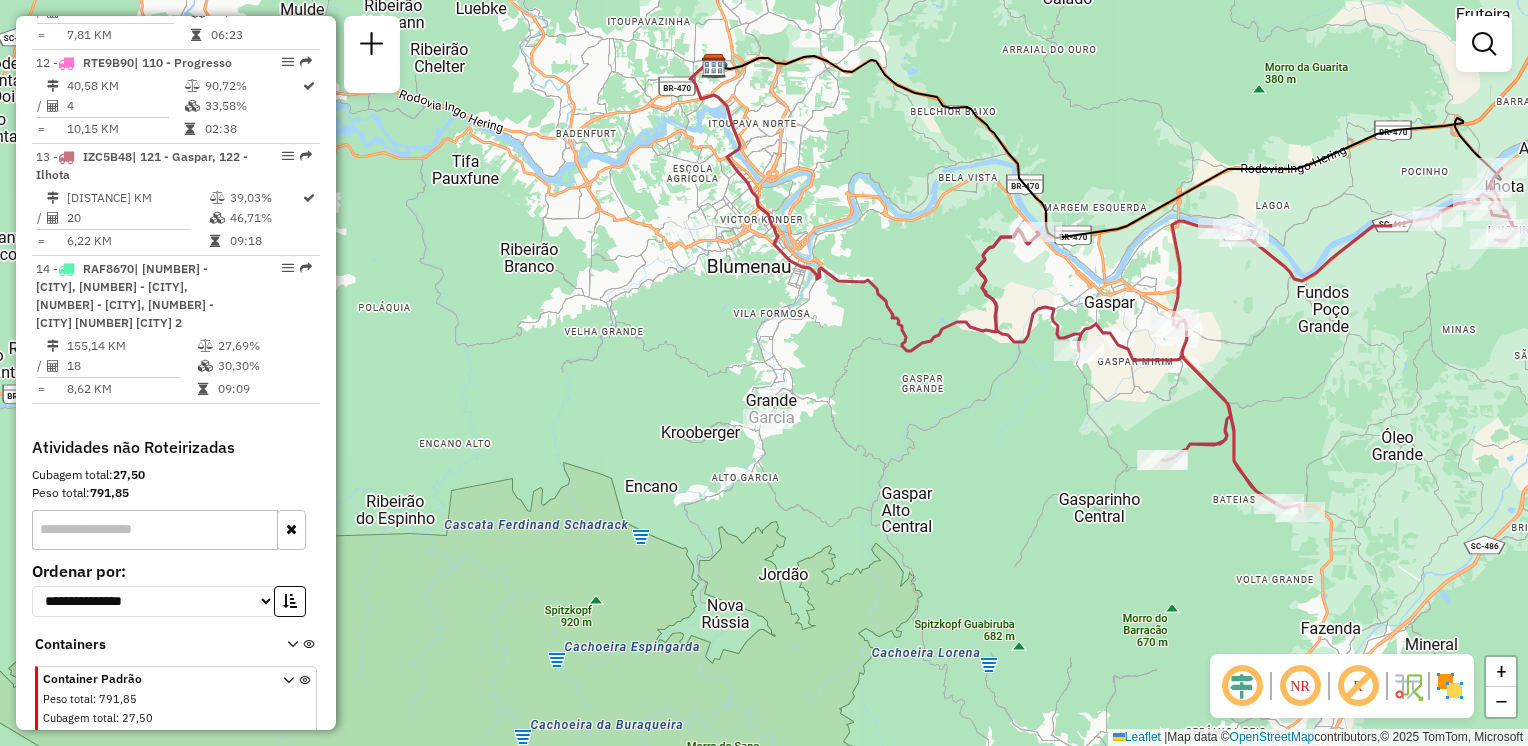 drag, startPoint x: 632, startPoint y: 413, endPoint x: 639, endPoint y: 471, distance: 58.420887 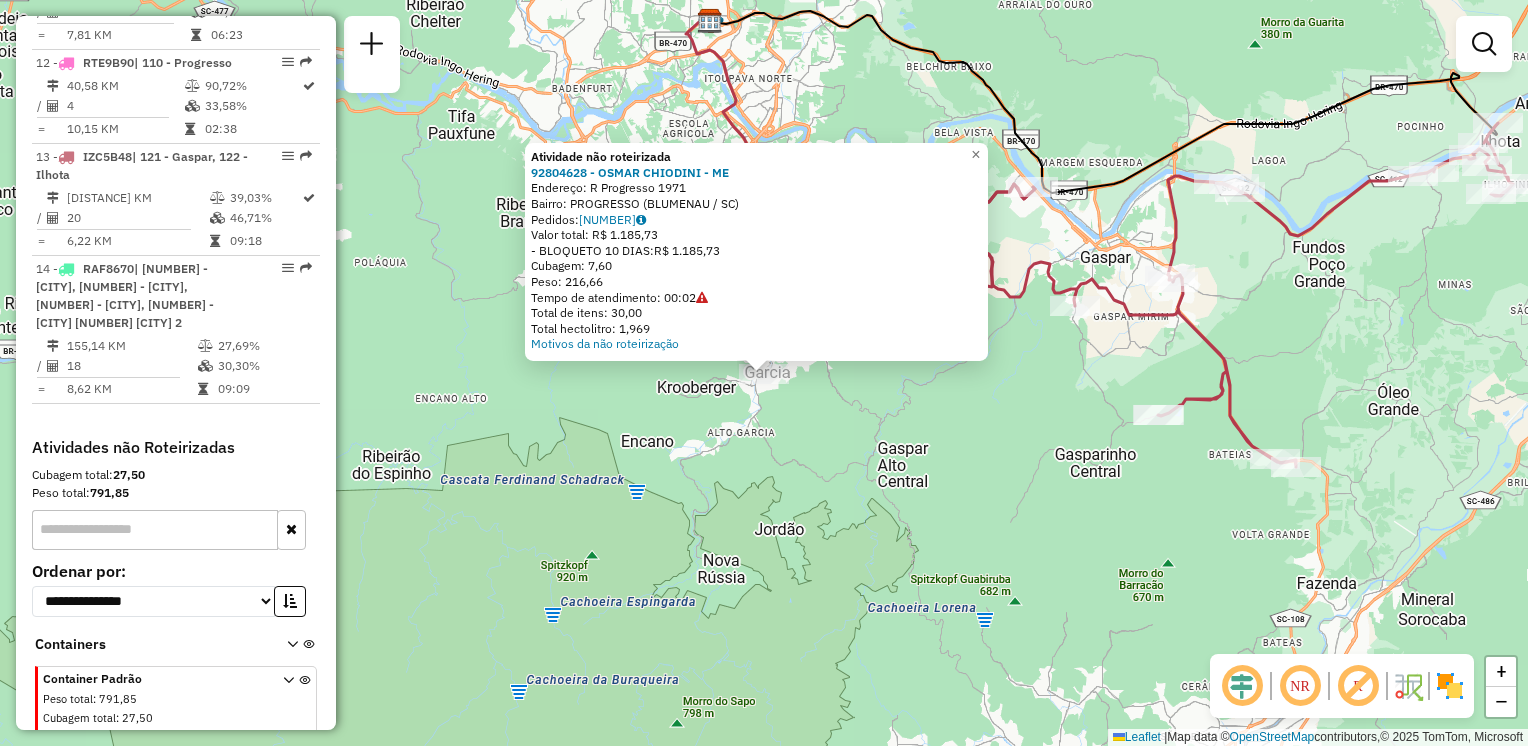 click on "Atividade não roteirizada [PHONE] - [FIRST] [LAST]  Endereço: R   Progresso                     [NUMBER]   Bairro: [NEIGHBORHOOD] ([CITY] / [STATE])   Pedidos:  [NUMBER]   Valor total: [CURRENCY] [AMOUNT]   - BLOQUETO 10 DIAS:  [CURRENCY] [AMOUNT]   Cubagem: [CUBAGE]   Peso: [WEIGHT]   Tempo de atendimento: [TIME]   Total de itens: [ITEMS]   Total hectolitro: [HECTOLITER]  Motivos da não roteirização × Janela de atendimento Grade de atendimento Capacidade Transportadoras Veículos Cliente Pedidos  Rotas Selecione os dias de semana para filtrar as janelas de atendimento  Seg   Ter   Qua   Qui   Sex   Sáb   Dom  Informe o período da janela de atendimento: De: Até:  Filtrar exatamente a janela do cliente  Considerar janela de atendimento padrão  Selecione os dias de semana para filtrar as grades de atendimento  Seg   Ter   Qua   Qui   Sex   Sáb   Dom   Considerar clientes sem dia de atendimento cadastrado  Clientes fora do dia de atendimento selecionado Filtrar as atividades entre os valores definidos abaixo:  Peso mínimo:   De:   Até:" 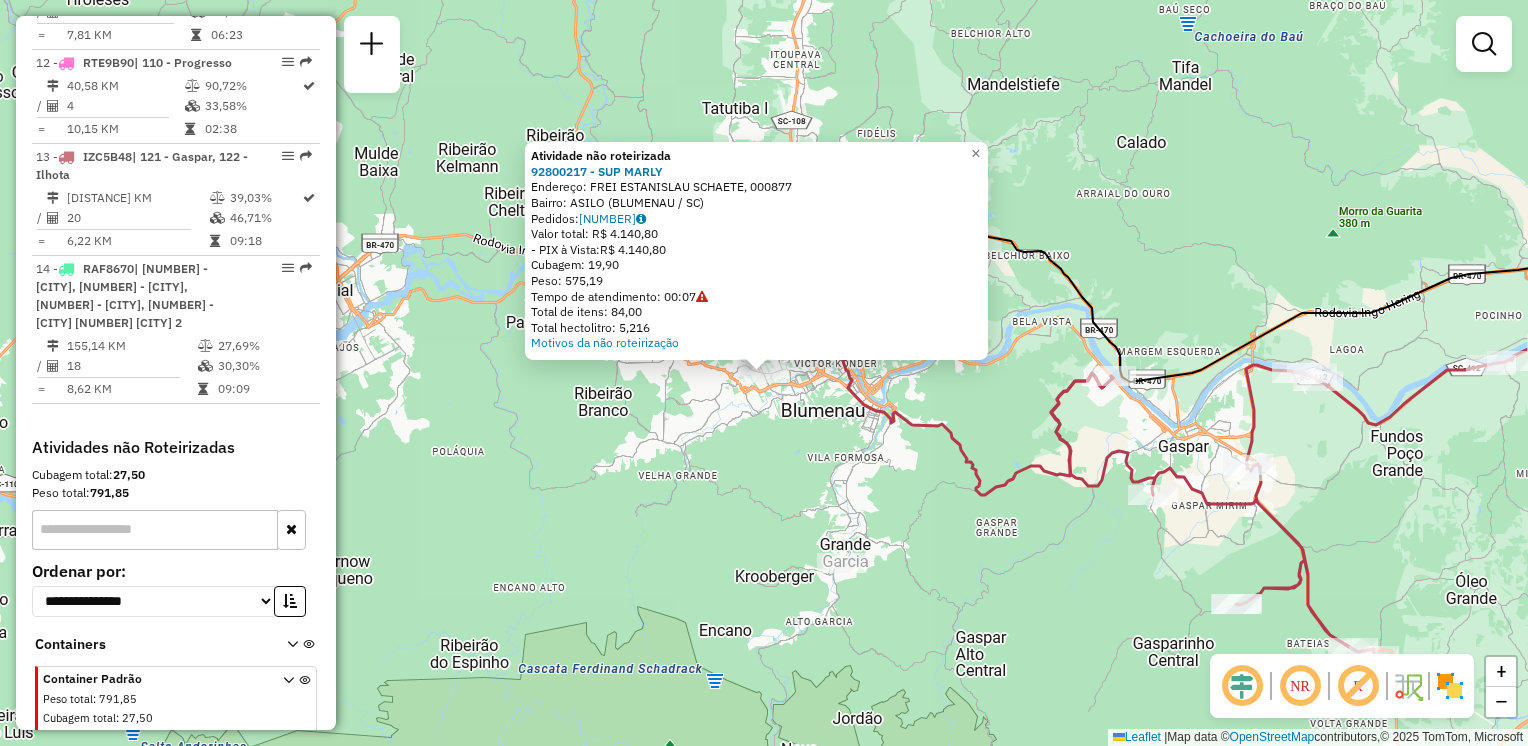 click on "Atividade não roteirizada [PHONE] - [BRAND]  Endereço:  FREI ESTANISLAU SCHAETE, [NUMBER]   Bairro: [NEIGHBORHOOD] ([CITY] / [STATE])   Pedidos:  [NUMBER]   Valor total: [CURRENCY] [AMOUNT]   - PIX à Vista:  [CURRENCY] [AMOUNT]   Cubagem: [CUBAGE]   Peso: [WEIGHT]   Tempo de atendimento: [TIME]   Total de itens: [ITEMS]   Total hectolitro: [HECTOLITER]  Motivos da não roteirização × Janela de atendimento Grade de atendimento Capacidade Transportadoras Veículos Cliente Pedidos  Rotas Selecione os dias de semana para filtrar as janelas de atendimento  Seg   Ter   Qua   Qui   Sex   Sáb   Dom  Informe o período da janela de atendimento: De: Até:  Filtrar exatamente a janela do cliente  Considerar janela de atendimento padrão  Selecione os dias de semana para filtrar as grades de atendimento  Seg   Ter   Qua   Qui   Sex   Sáb   Dom   Considerar clientes sem dia de atendimento cadastrado  Clientes fora do dia de atendimento selecionado Filtrar as atividades entre os valores definidos abaixo:  Peso mínimo:   Peso máximo:   Cubagem mínima:  +" 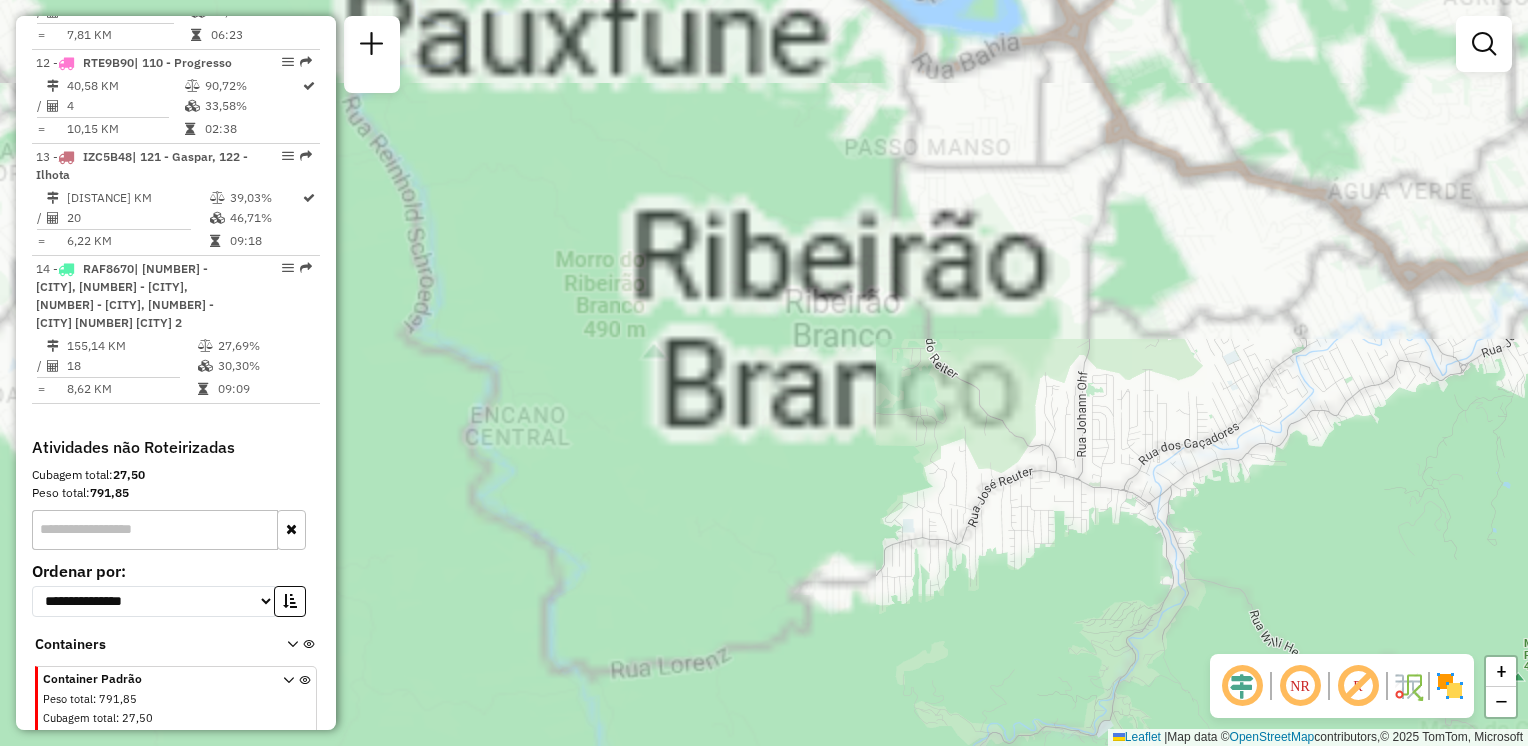 drag, startPoint x: 621, startPoint y: 418, endPoint x: 680, endPoint y: 503, distance: 103.4698 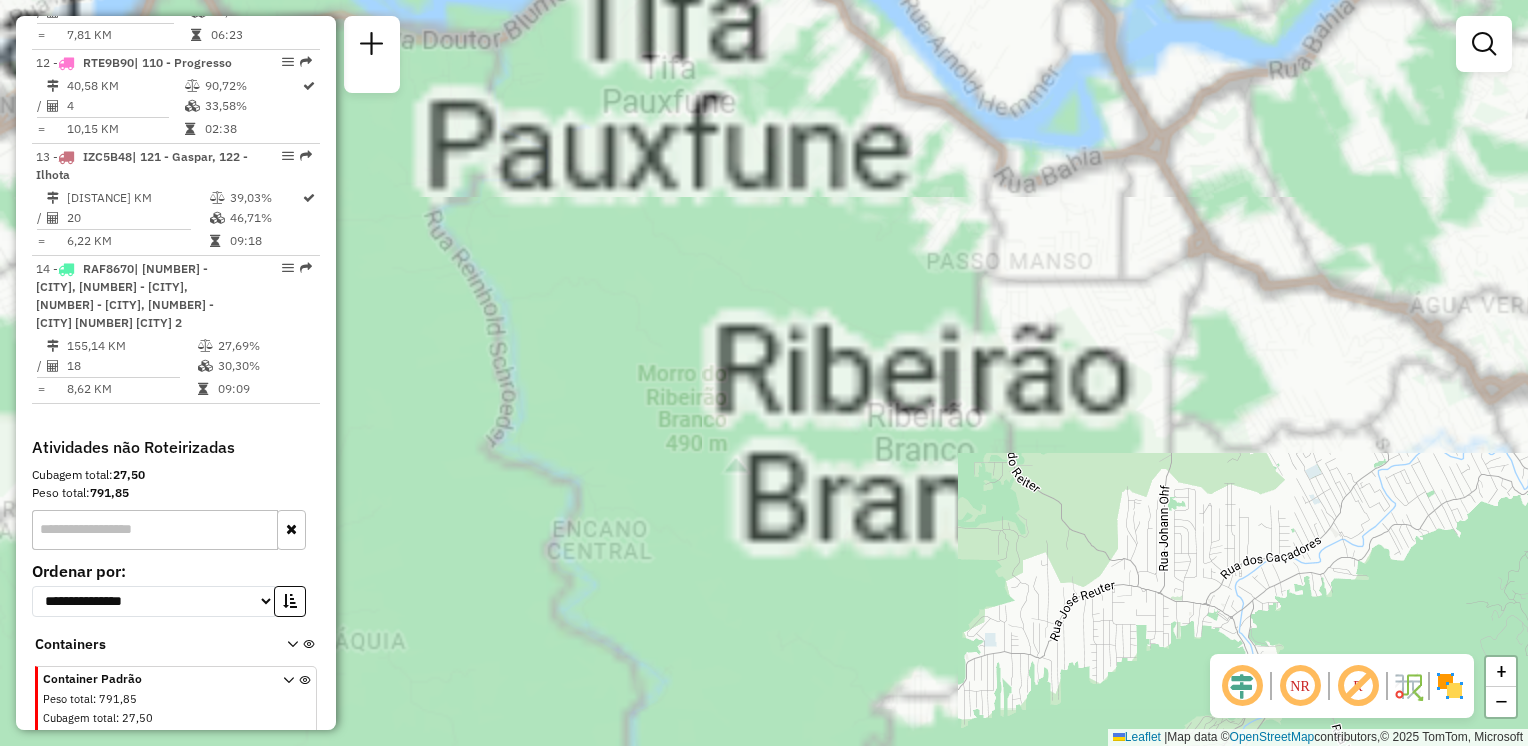 drag, startPoint x: 672, startPoint y: 428, endPoint x: 748, endPoint y: 521, distance: 120.10412 